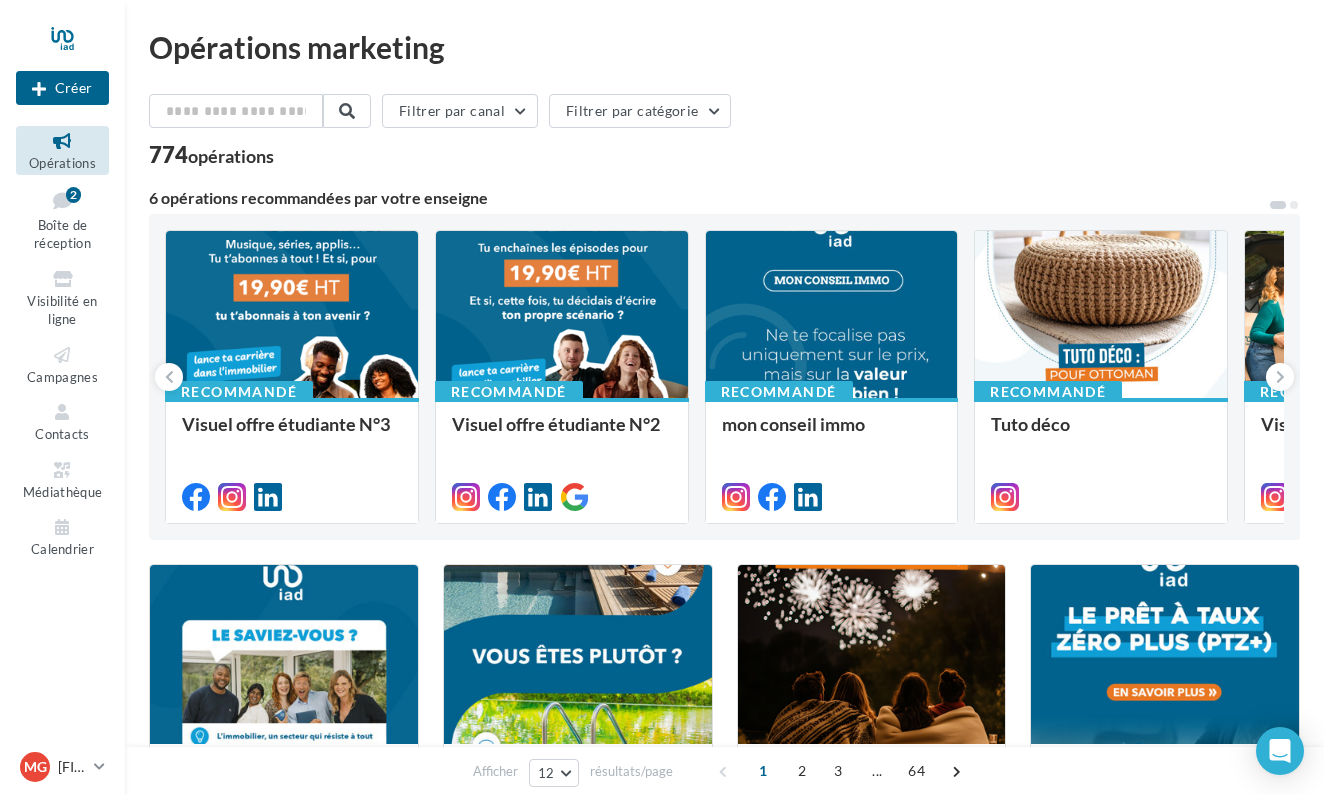 scroll, scrollTop: 0, scrollLeft: 0, axis: both 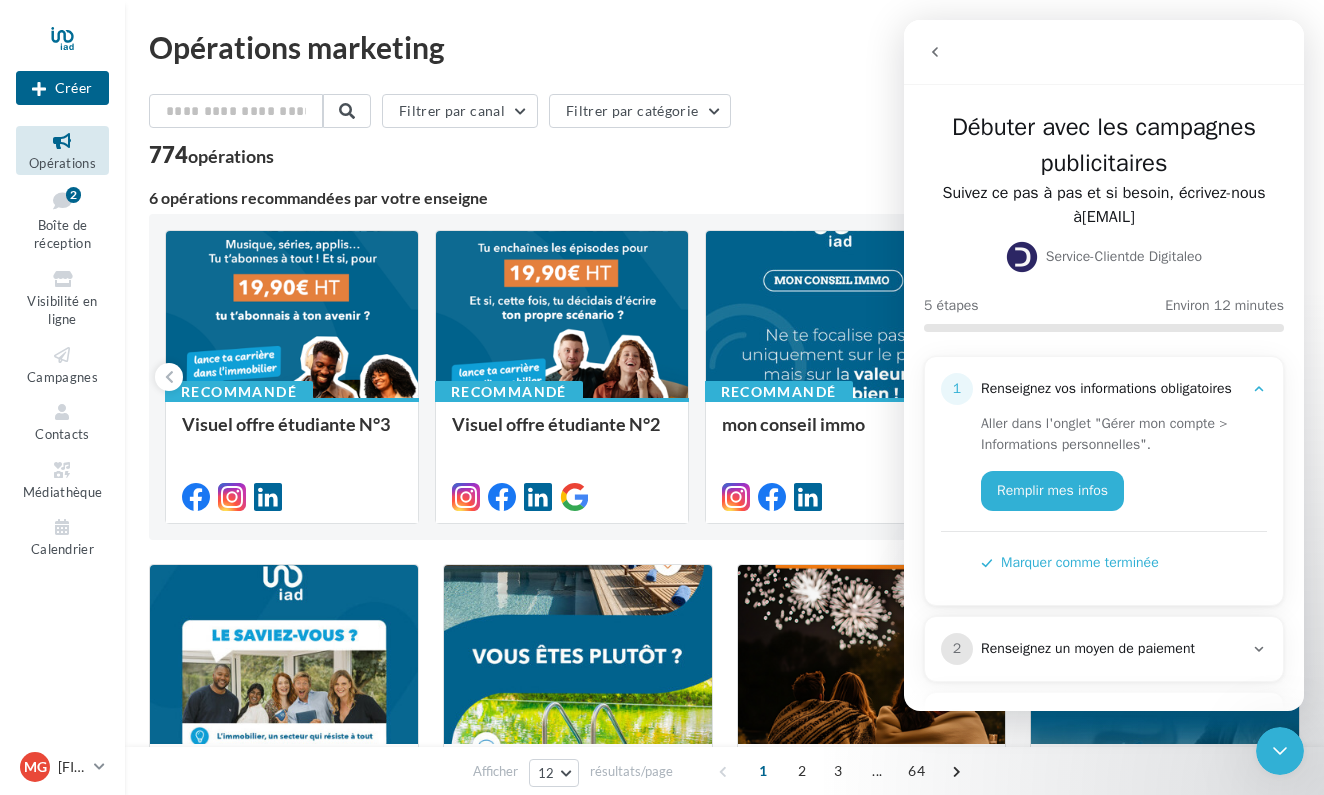 click 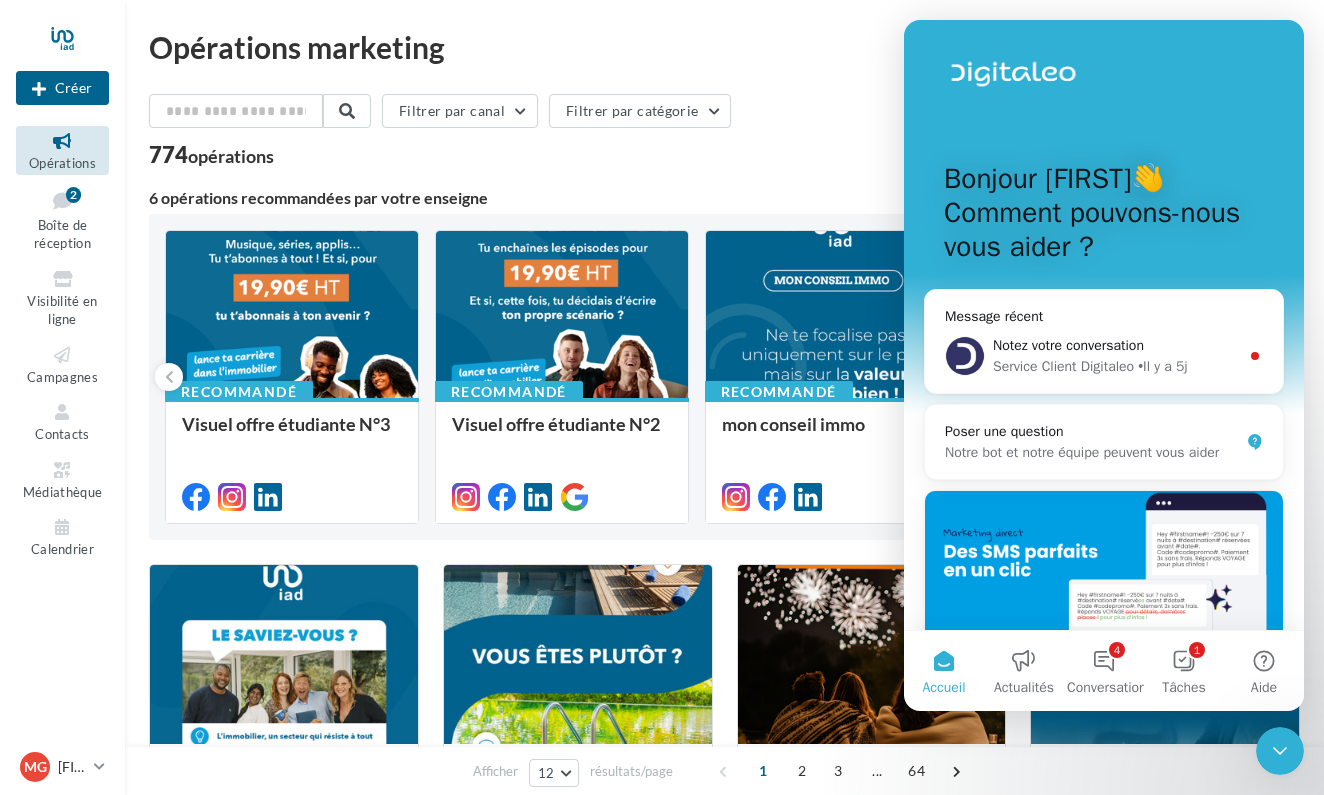 click 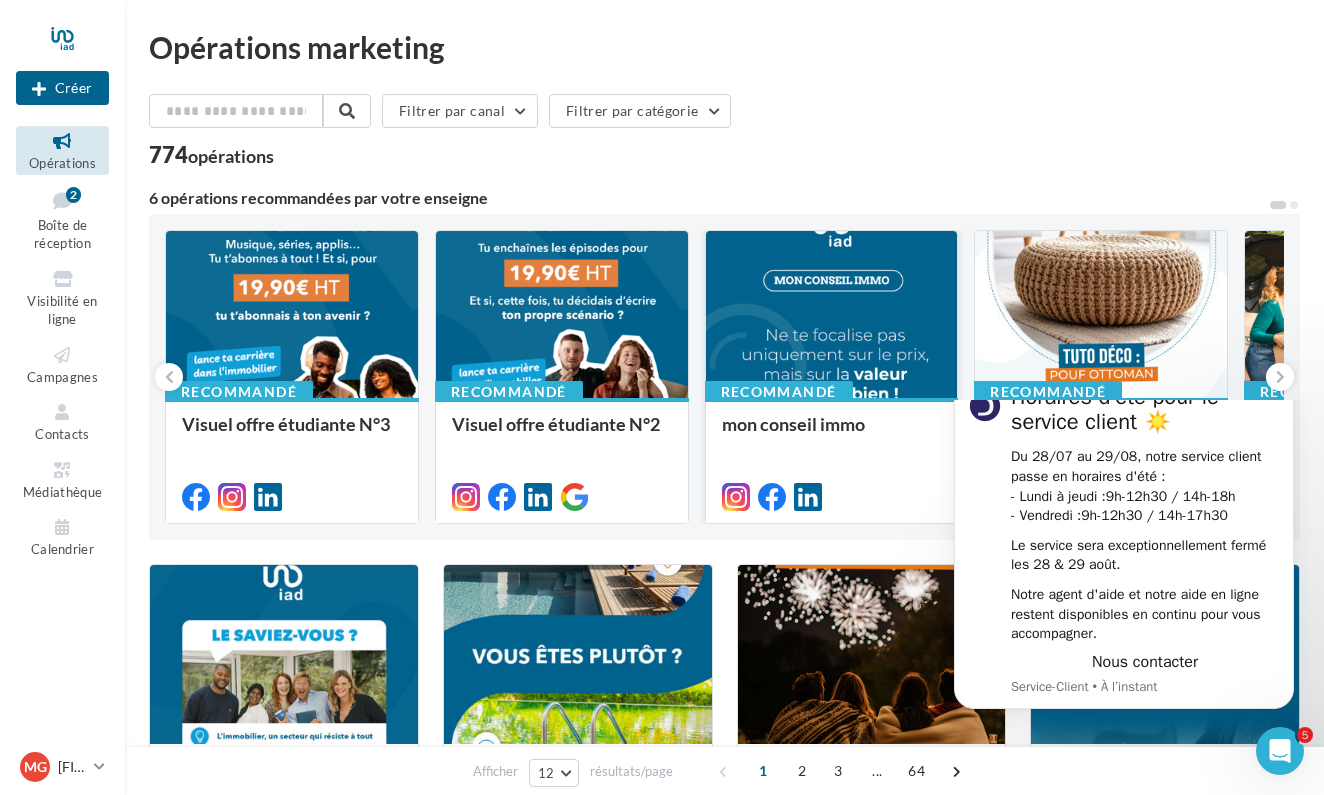 scroll, scrollTop: 0, scrollLeft: 0, axis: both 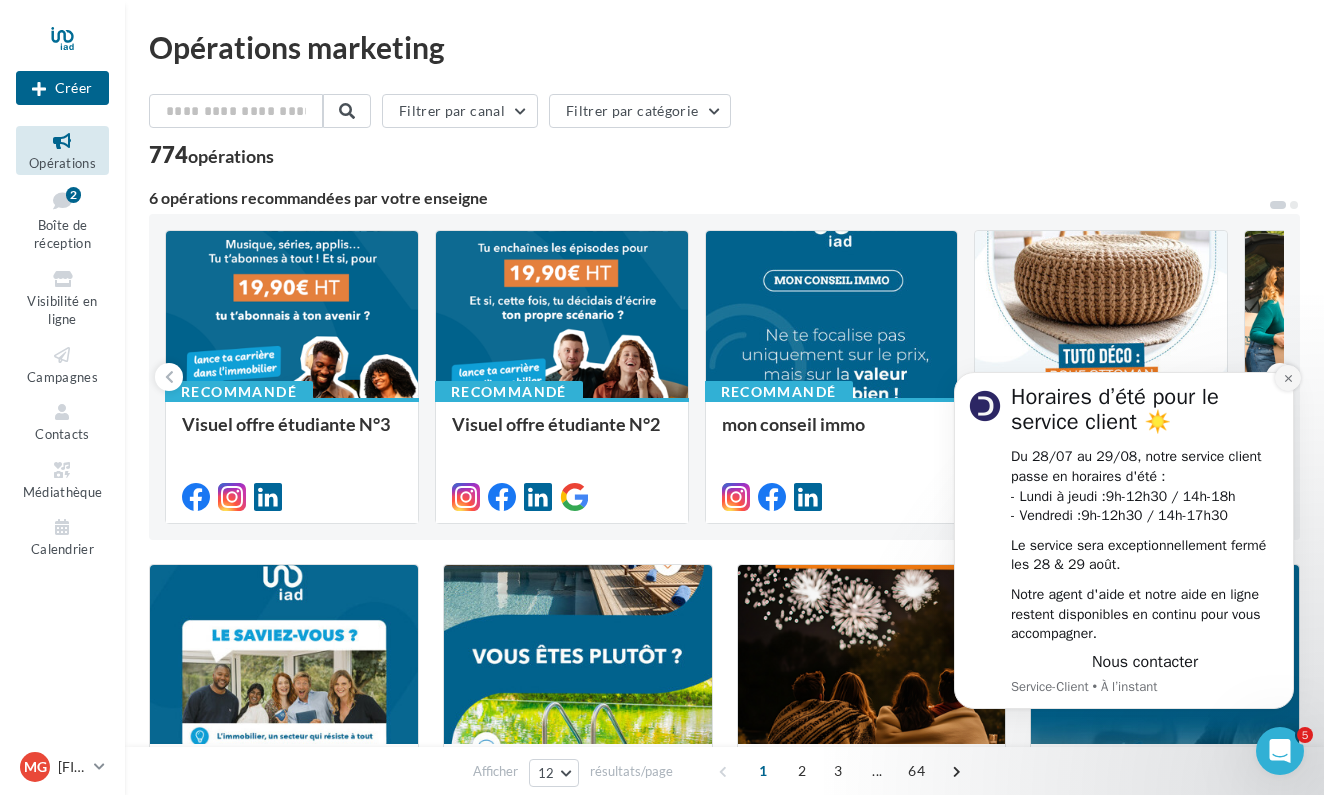 click 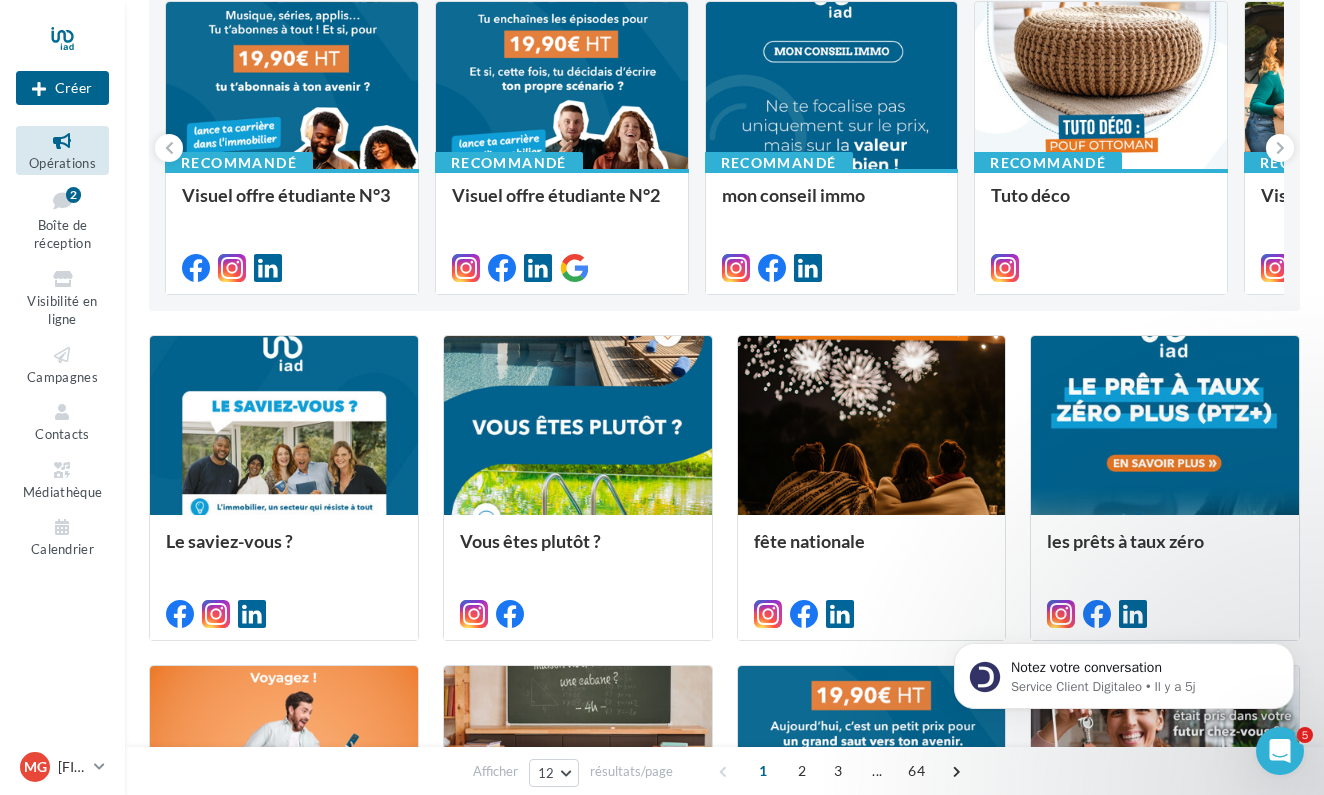 scroll, scrollTop: 226, scrollLeft: 0, axis: vertical 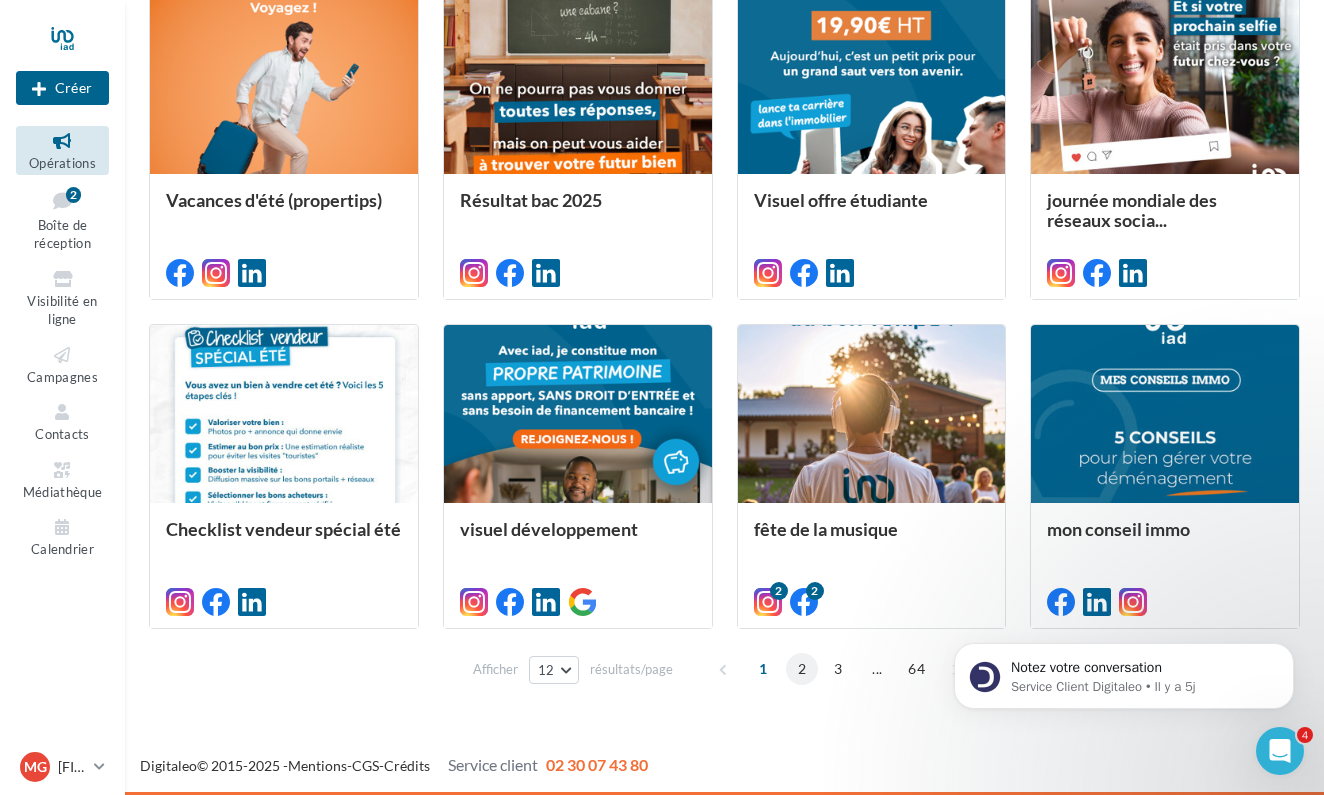click on "2" at bounding box center [802, 669] 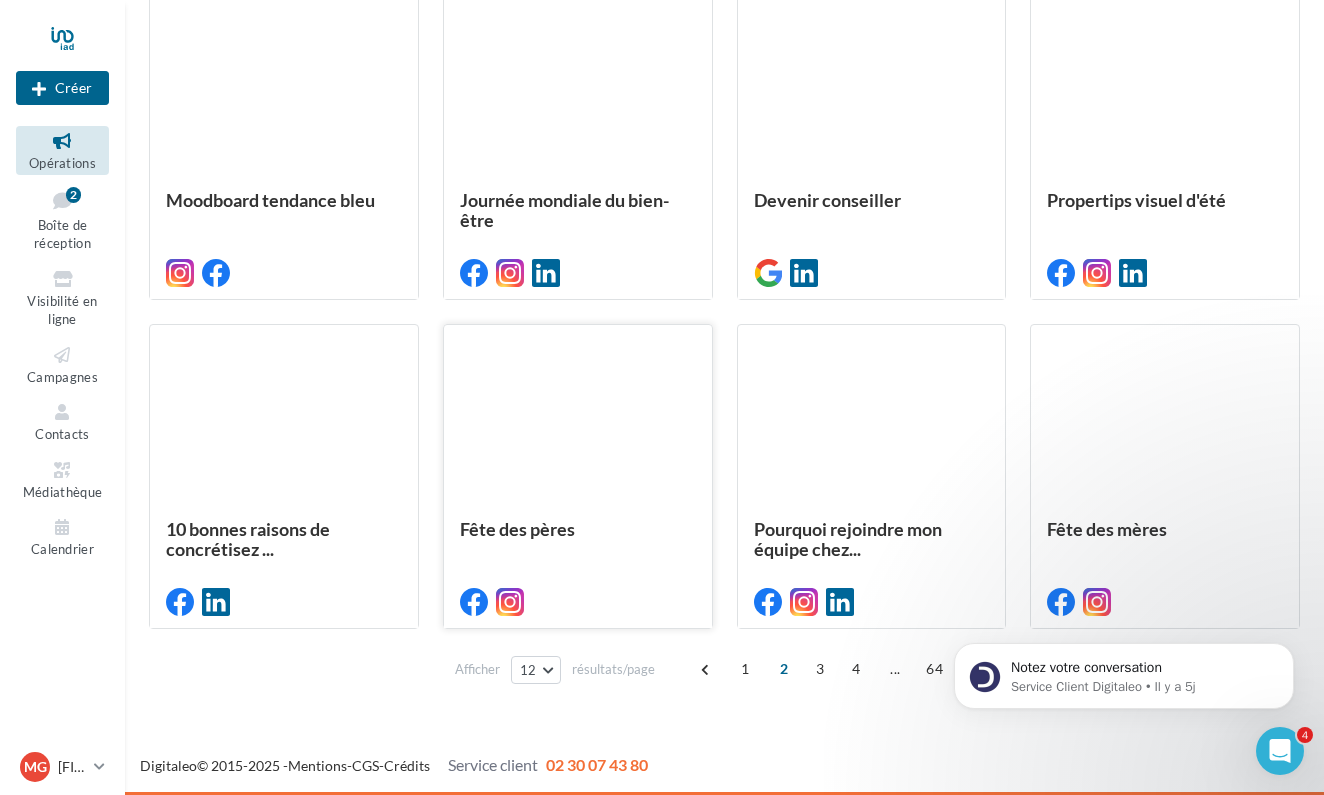 scroll, scrollTop: 899, scrollLeft: 0, axis: vertical 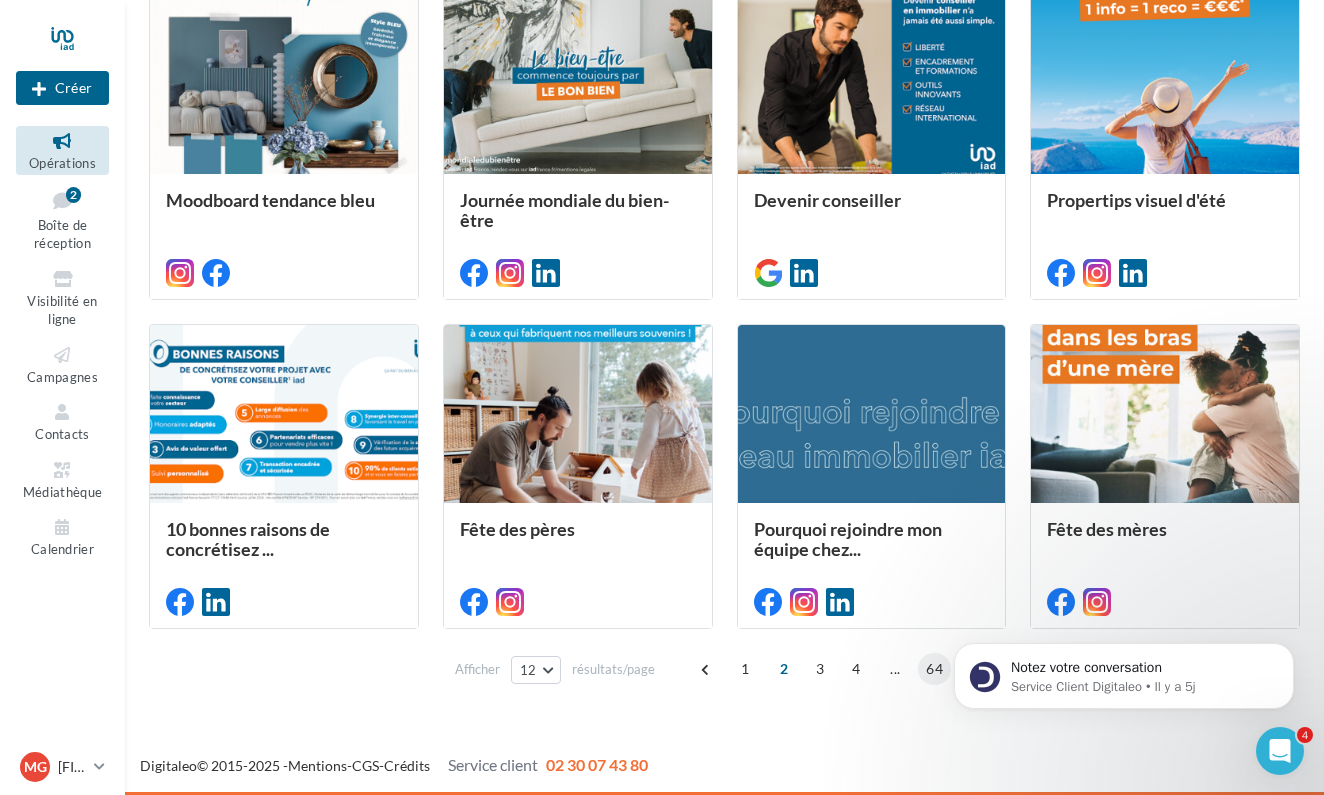 click on "64" at bounding box center (934, 669) 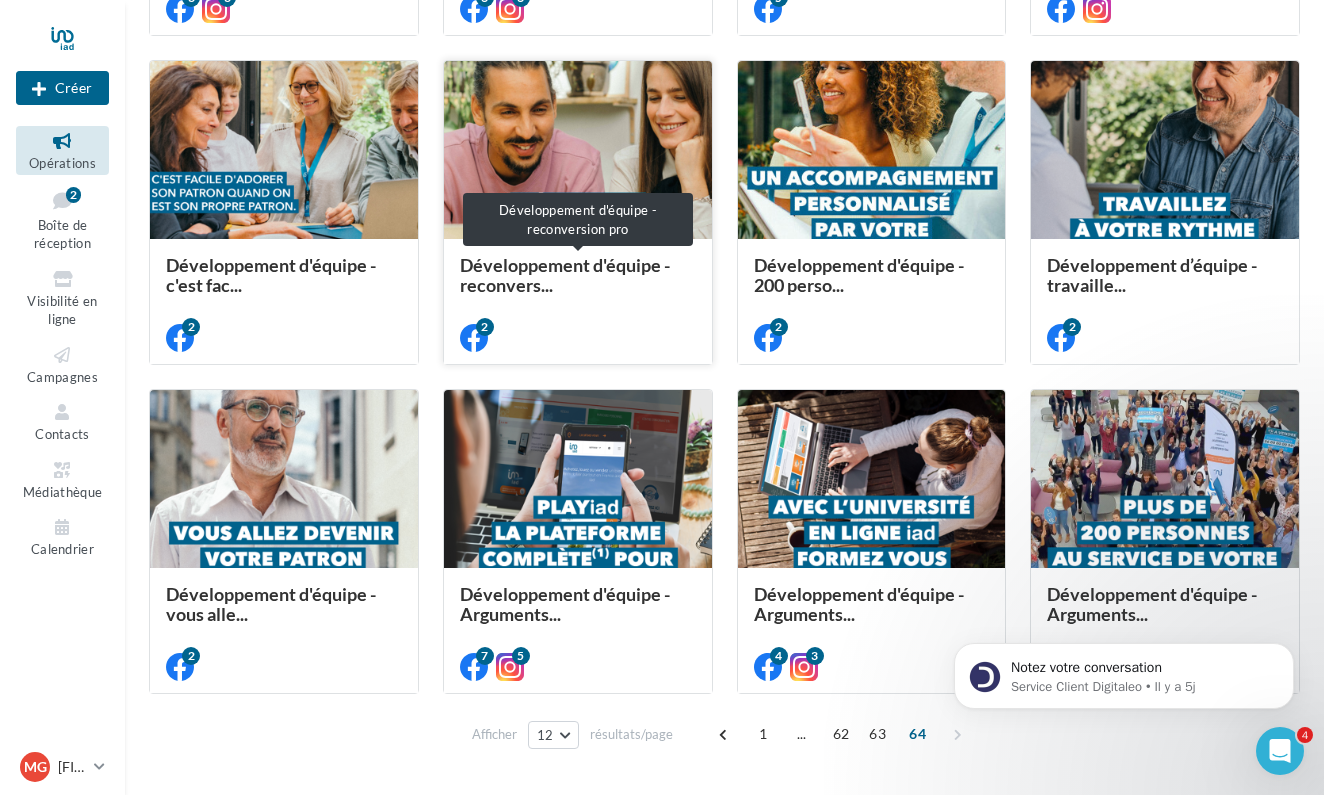 scroll, scrollTop: 861, scrollLeft: 0, axis: vertical 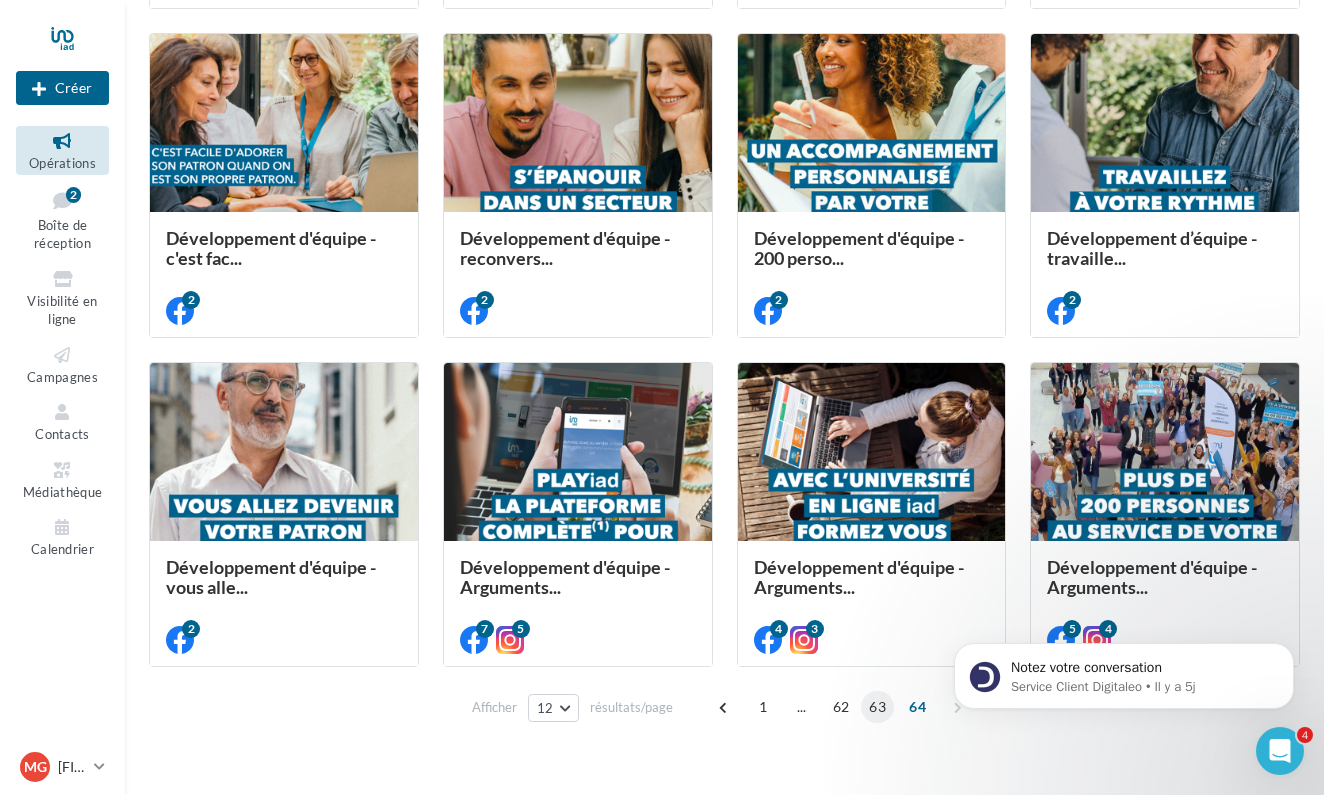 click on "63" at bounding box center [877, 707] 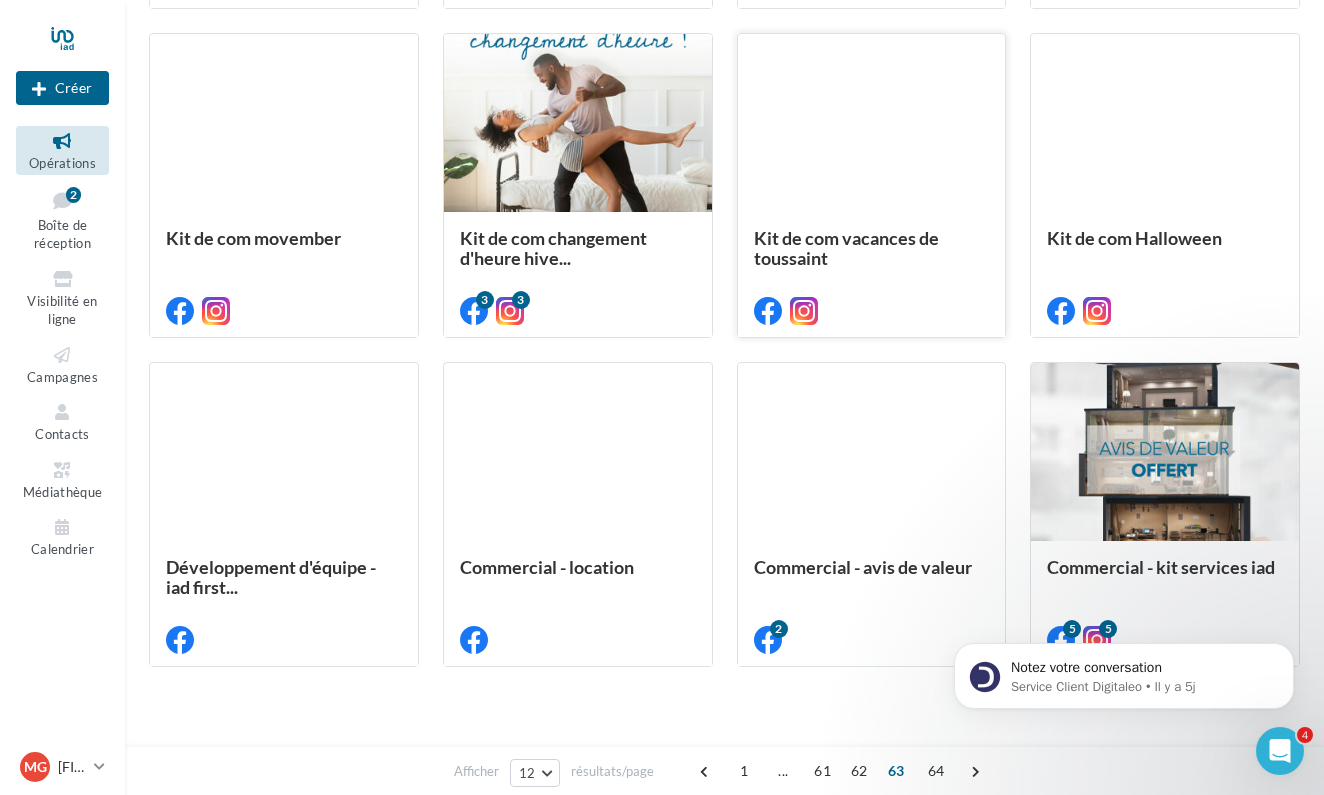 scroll, scrollTop: 484, scrollLeft: 0, axis: vertical 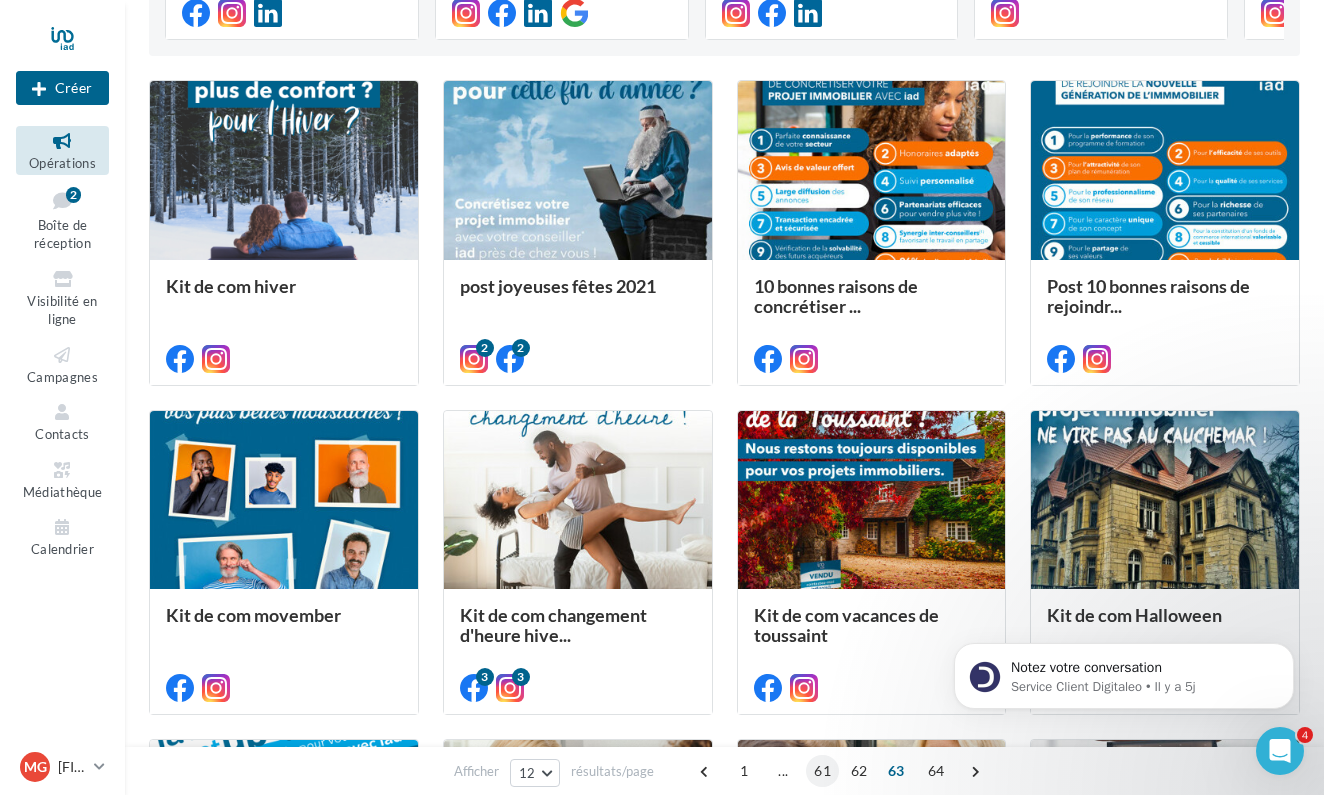 click on "61" at bounding box center [822, 771] 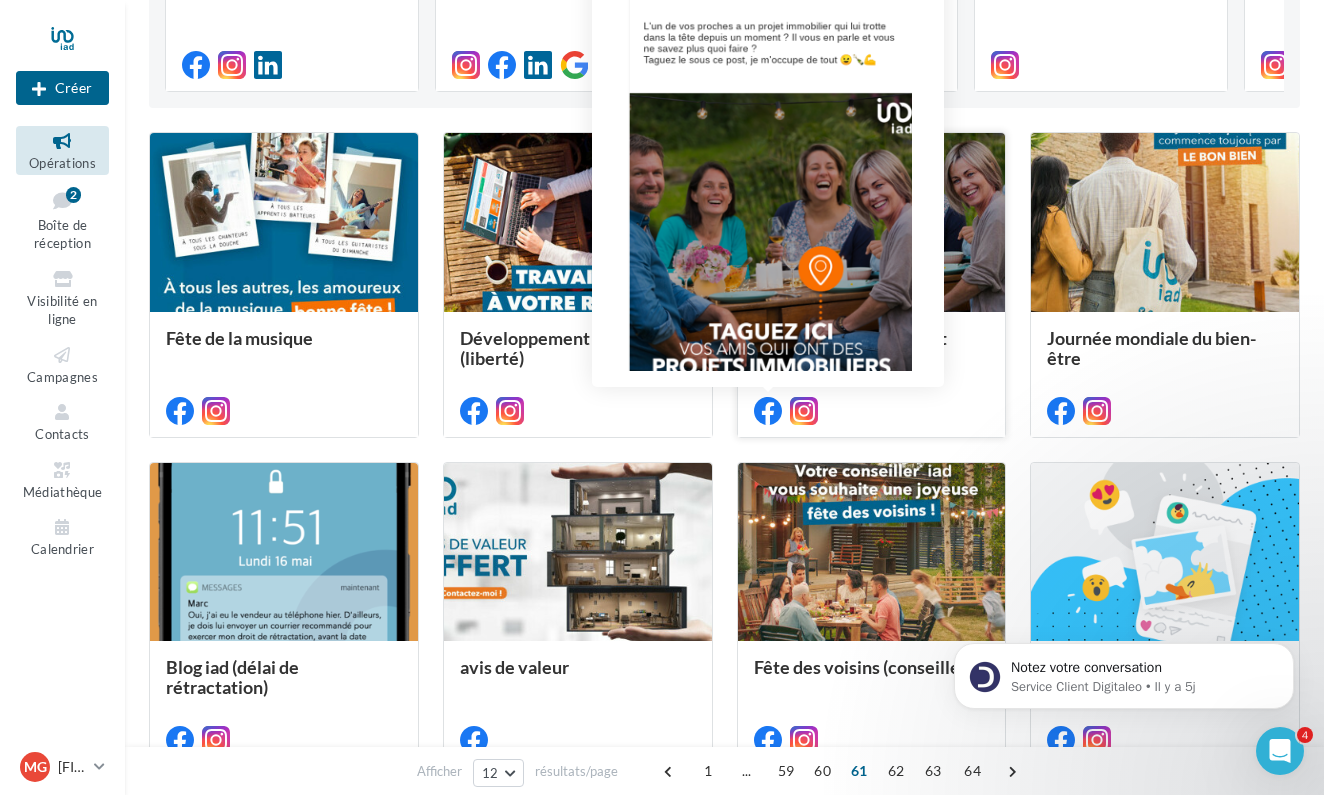 scroll, scrollTop: 515, scrollLeft: 0, axis: vertical 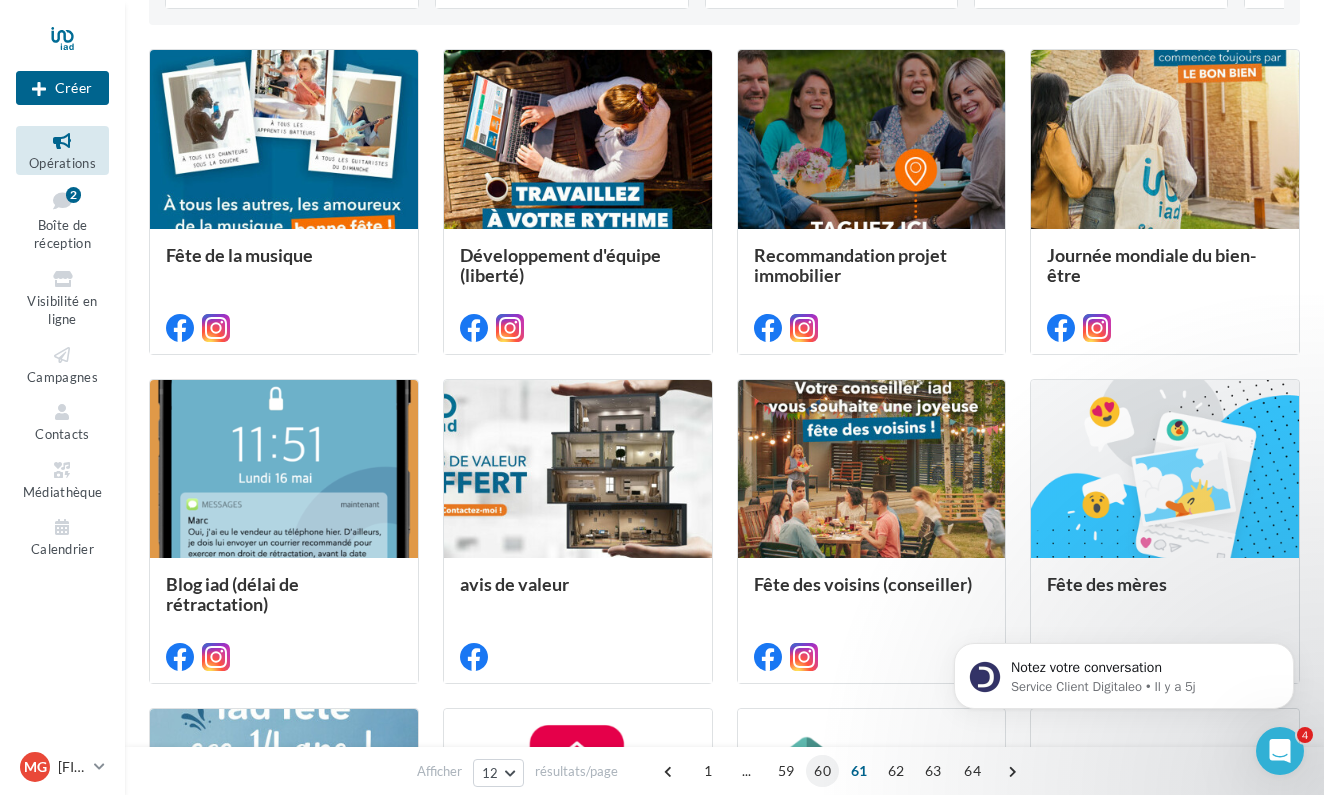 click on "60" at bounding box center [822, 771] 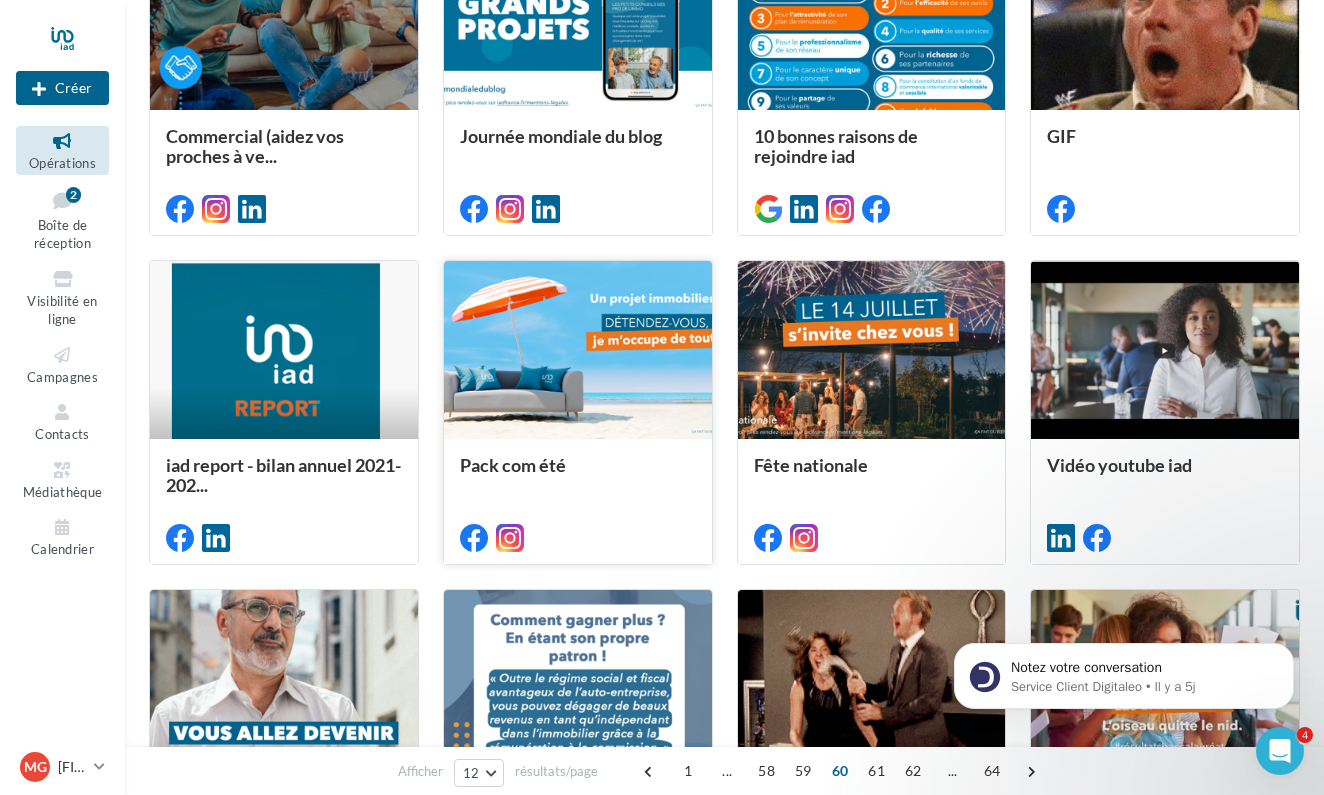 scroll, scrollTop: 634, scrollLeft: 0, axis: vertical 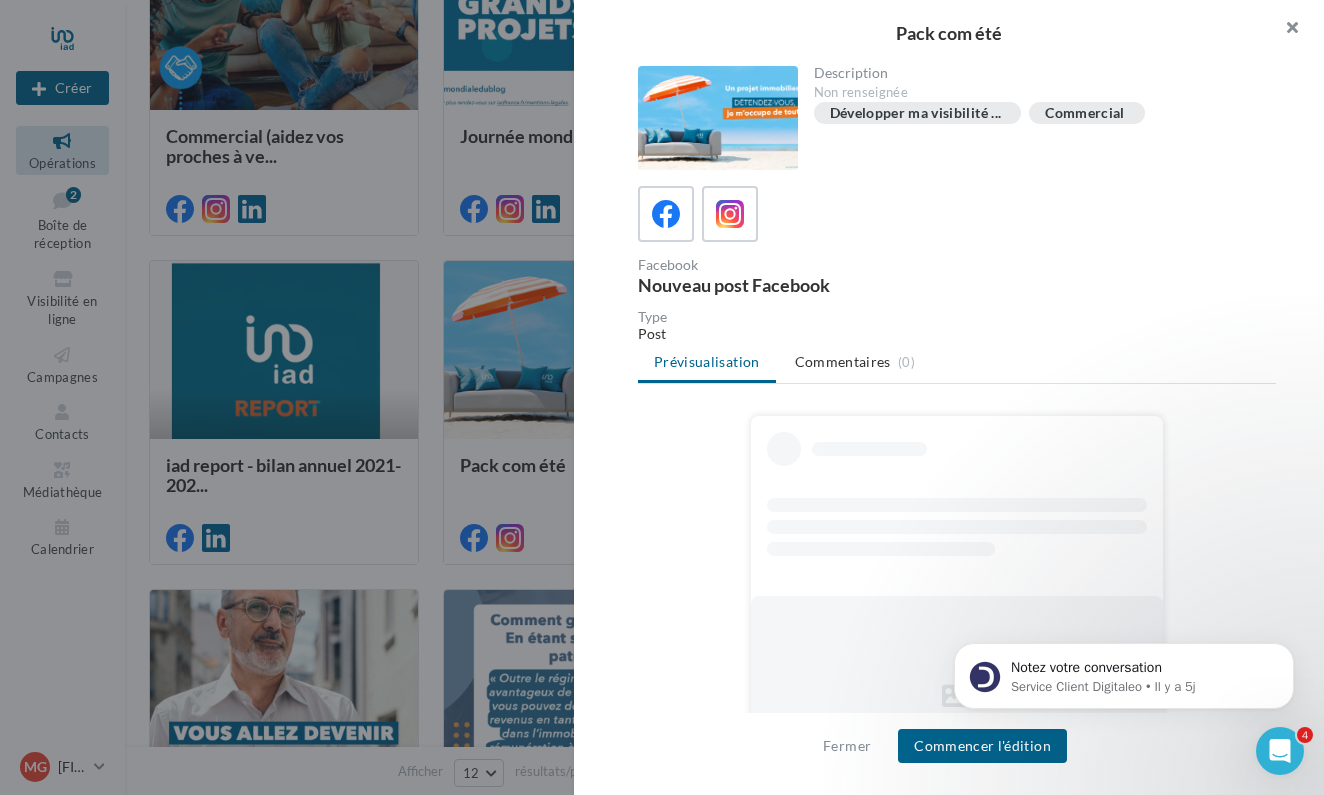 click at bounding box center (1284, 30) 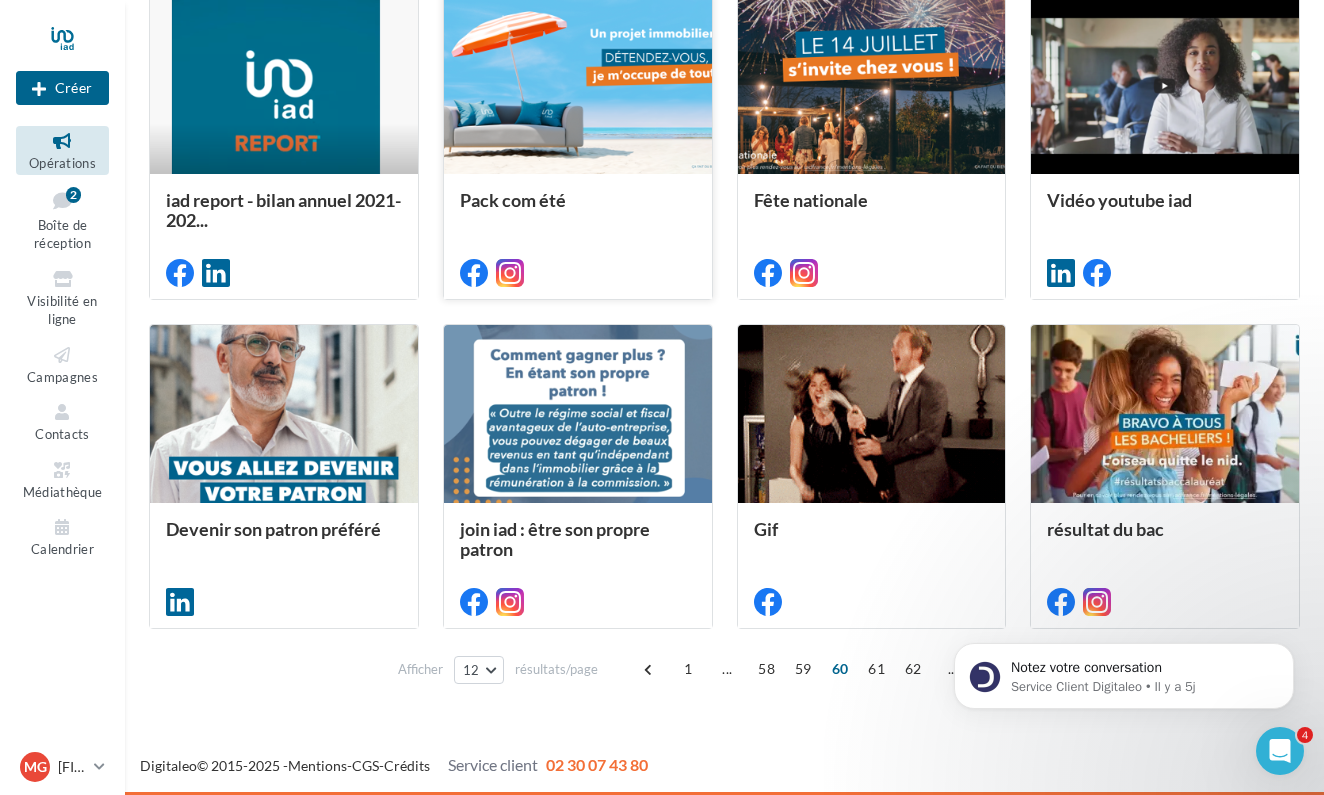 scroll, scrollTop: 899, scrollLeft: 0, axis: vertical 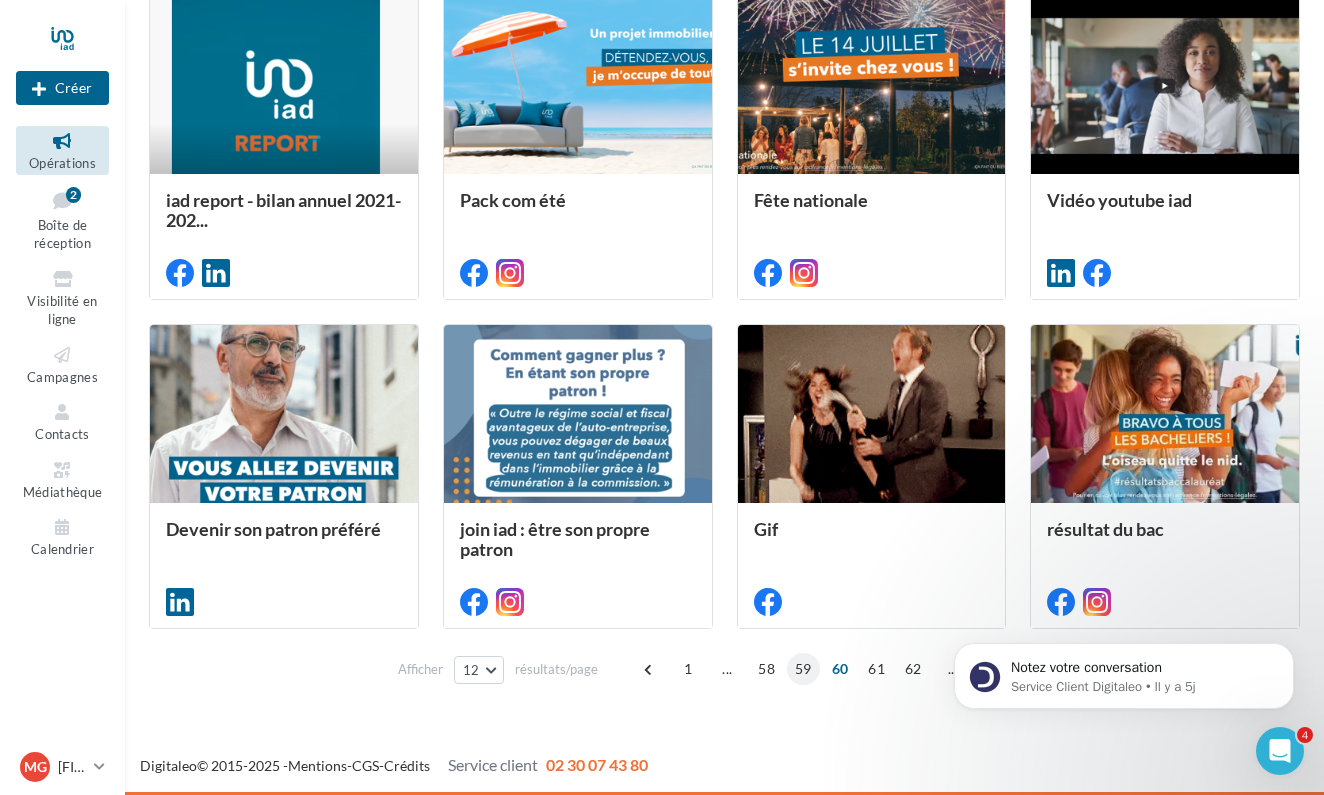 click on "59" at bounding box center [803, 669] 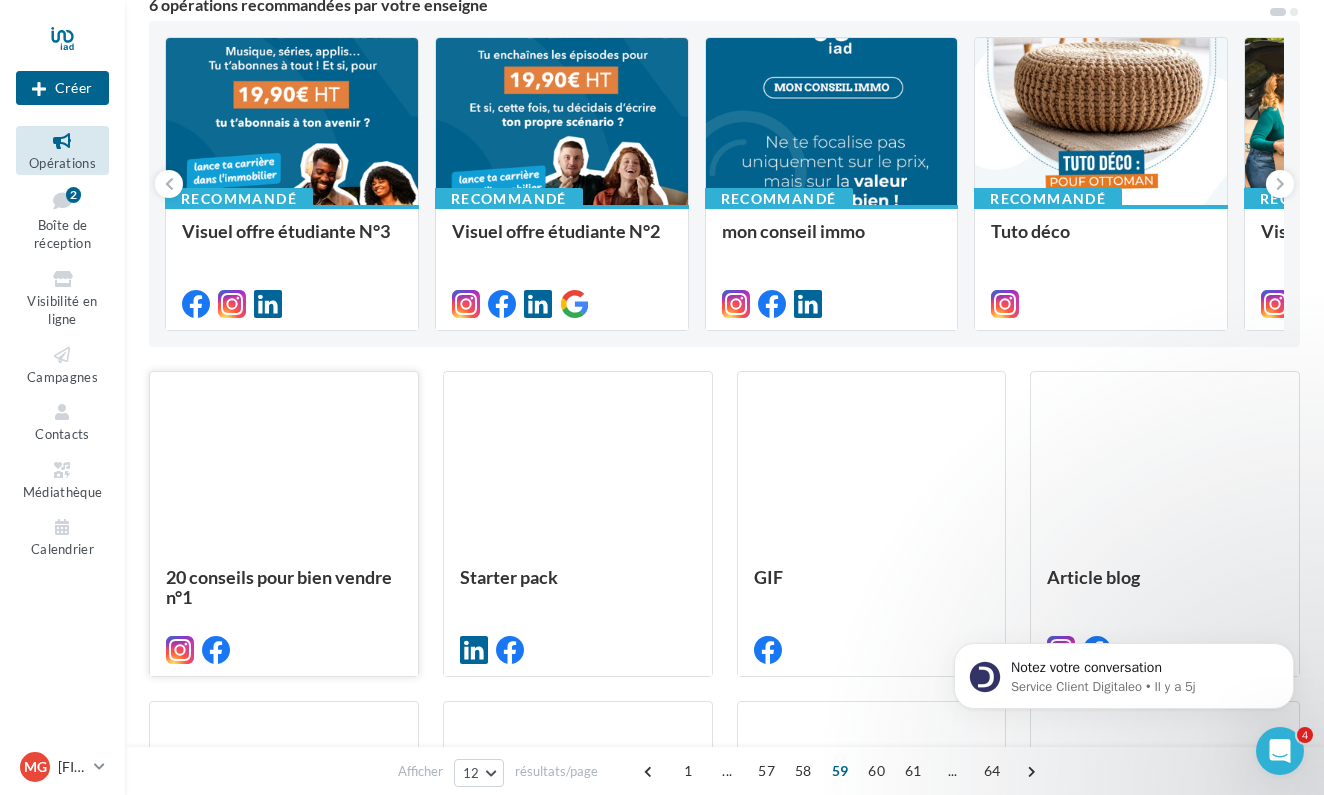 scroll, scrollTop: 207, scrollLeft: 0, axis: vertical 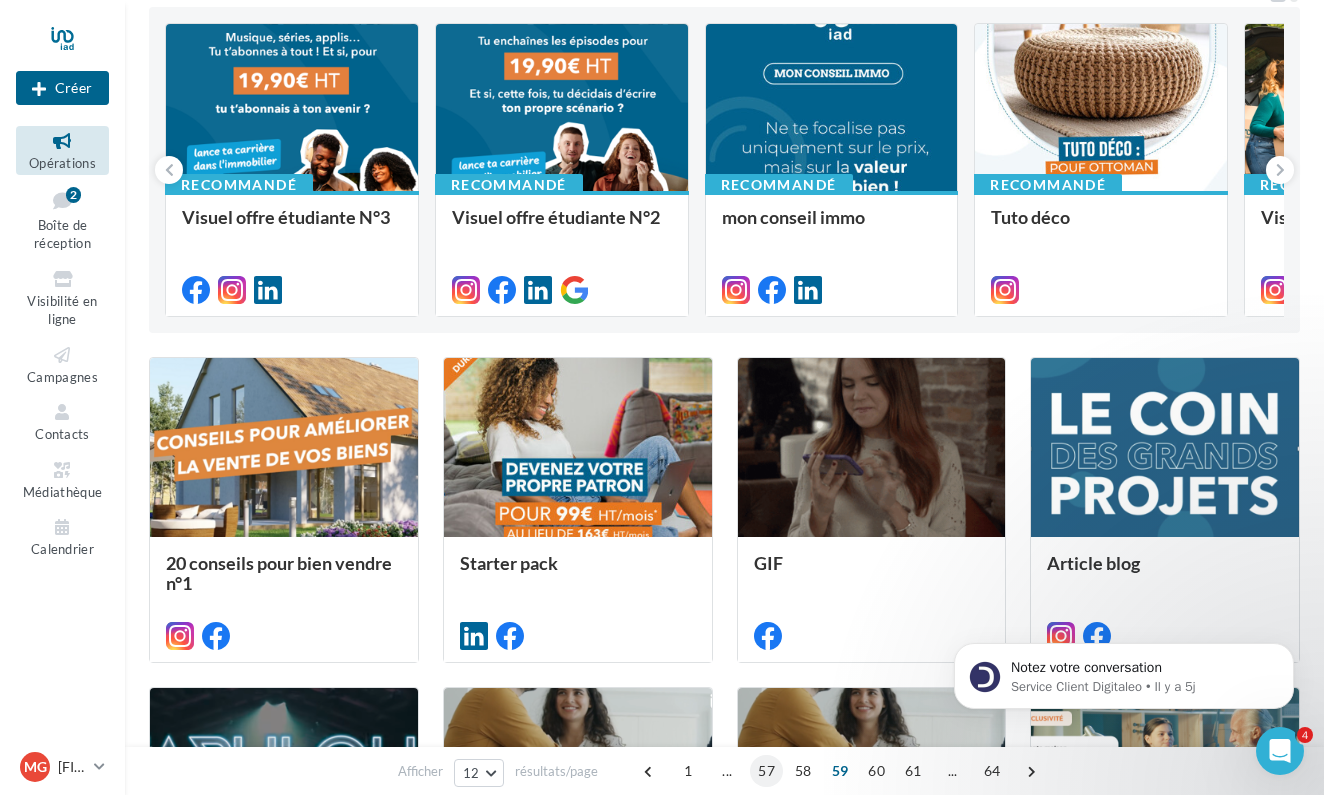 click on "57" at bounding box center (766, 771) 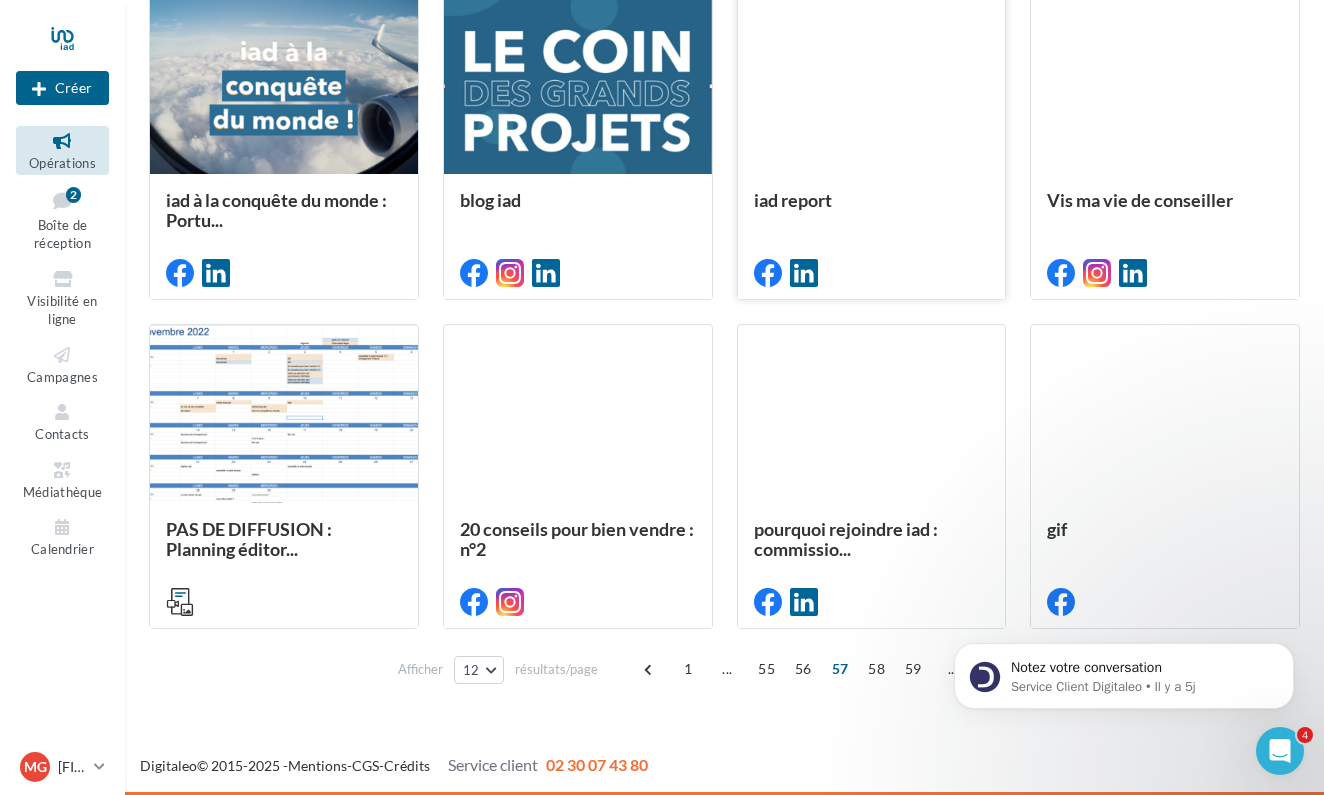 scroll, scrollTop: 899, scrollLeft: 0, axis: vertical 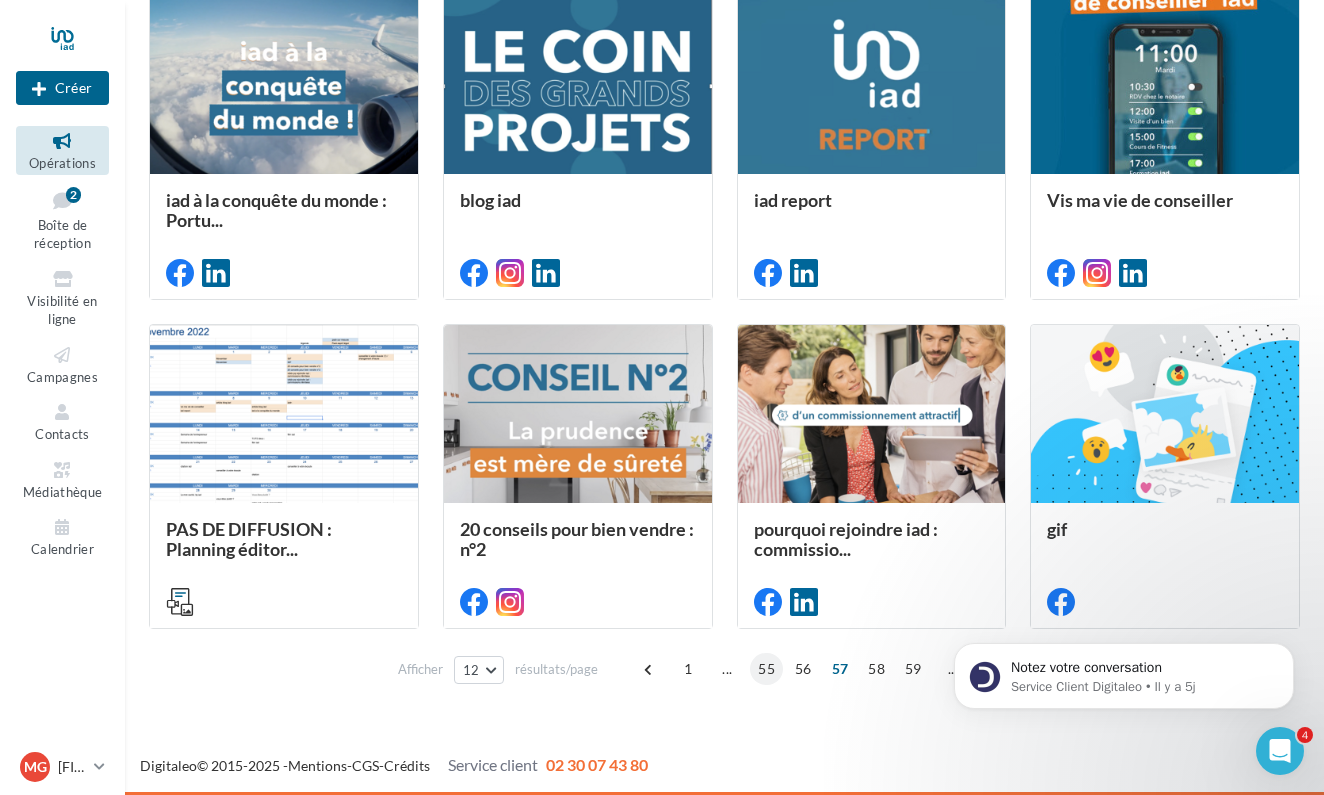 click on "55" at bounding box center (766, 669) 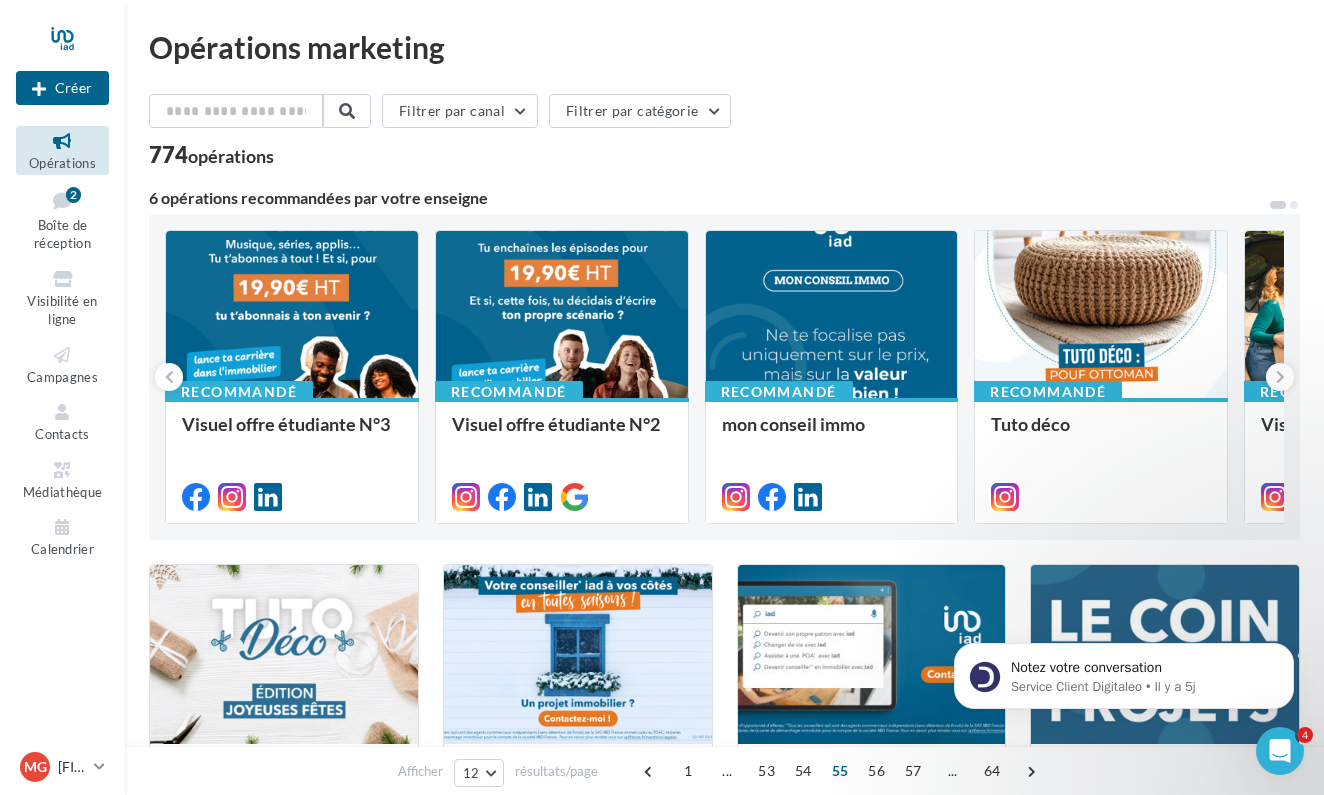 scroll, scrollTop: 0, scrollLeft: 0, axis: both 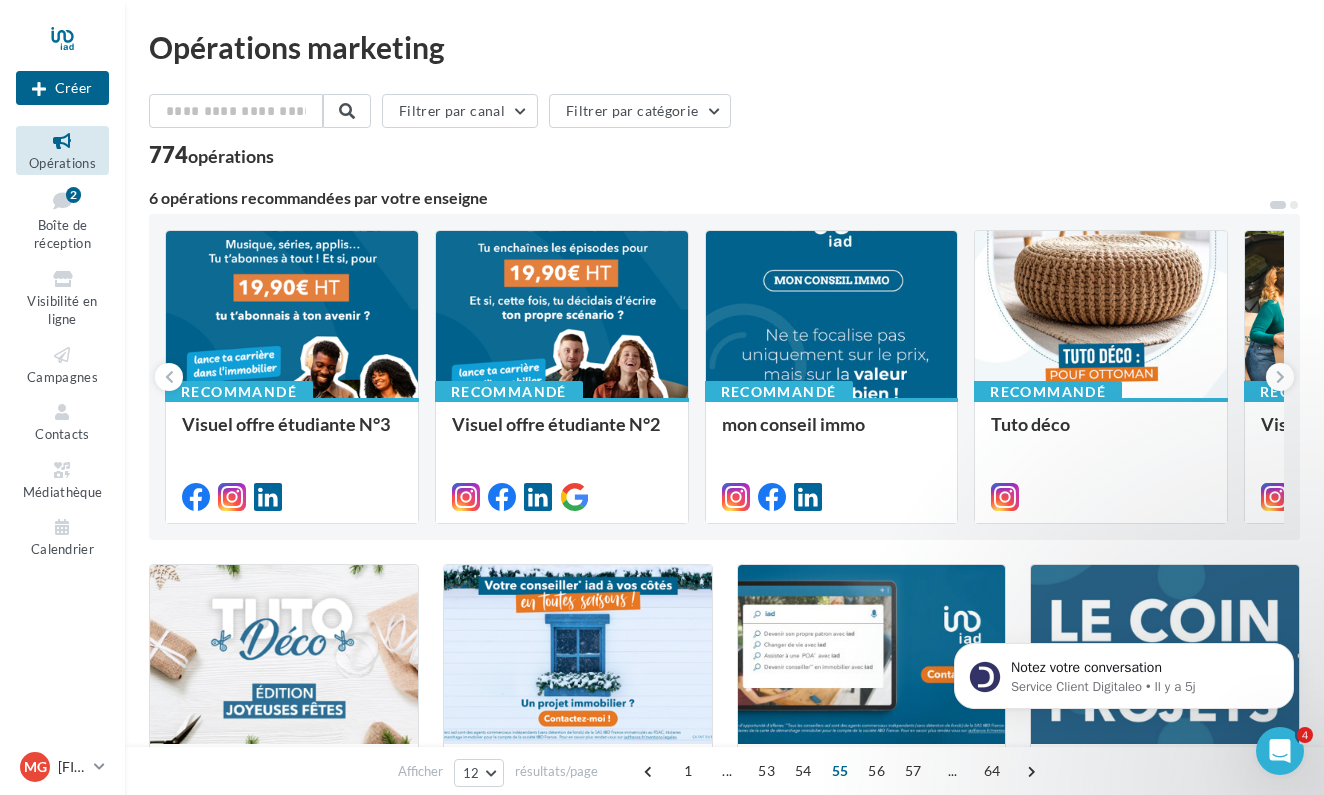 click on "Opérations
Boîte de réception
2
Visibilité en ligne
Campagnes
Contacts
Médiathèque
Calendrier" at bounding box center [62, 344] 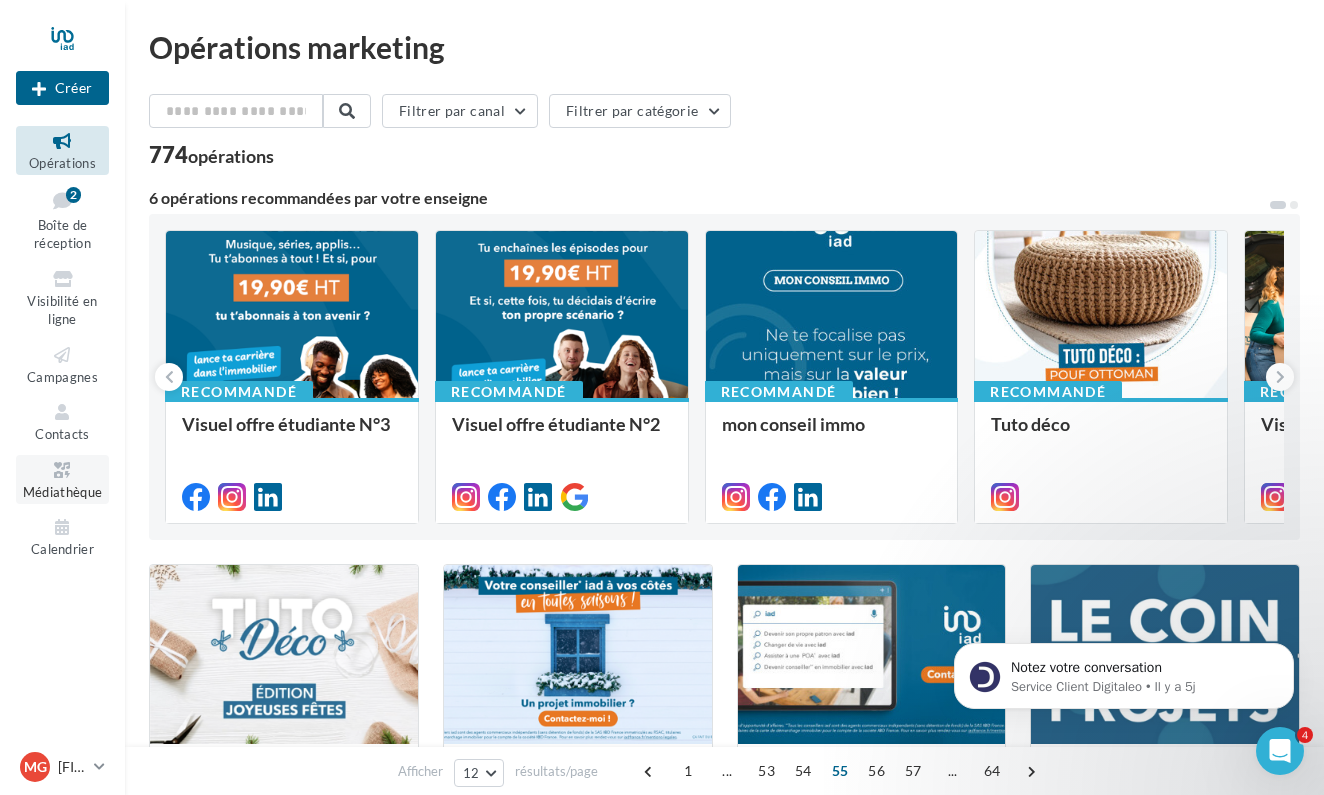 click at bounding box center [62, 470] 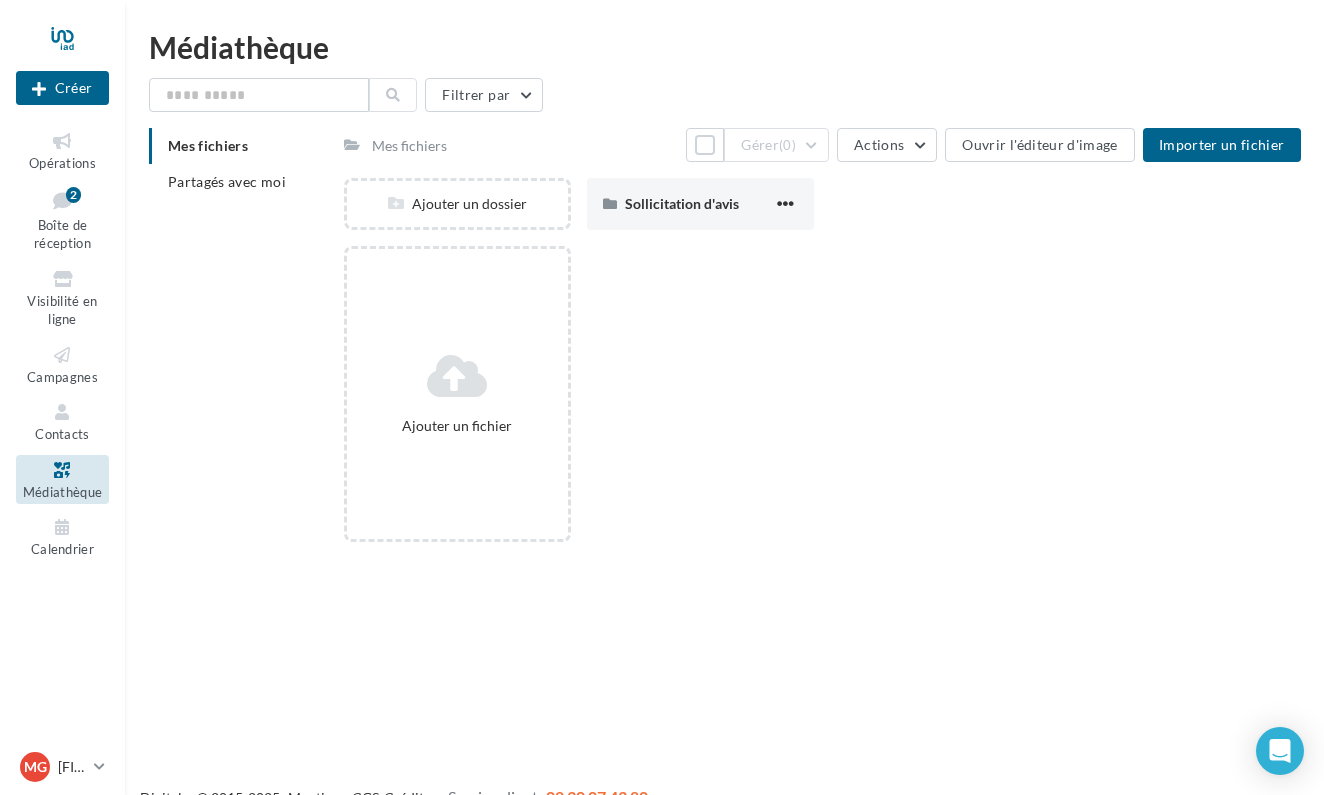 scroll, scrollTop: 0, scrollLeft: 0, axis: both 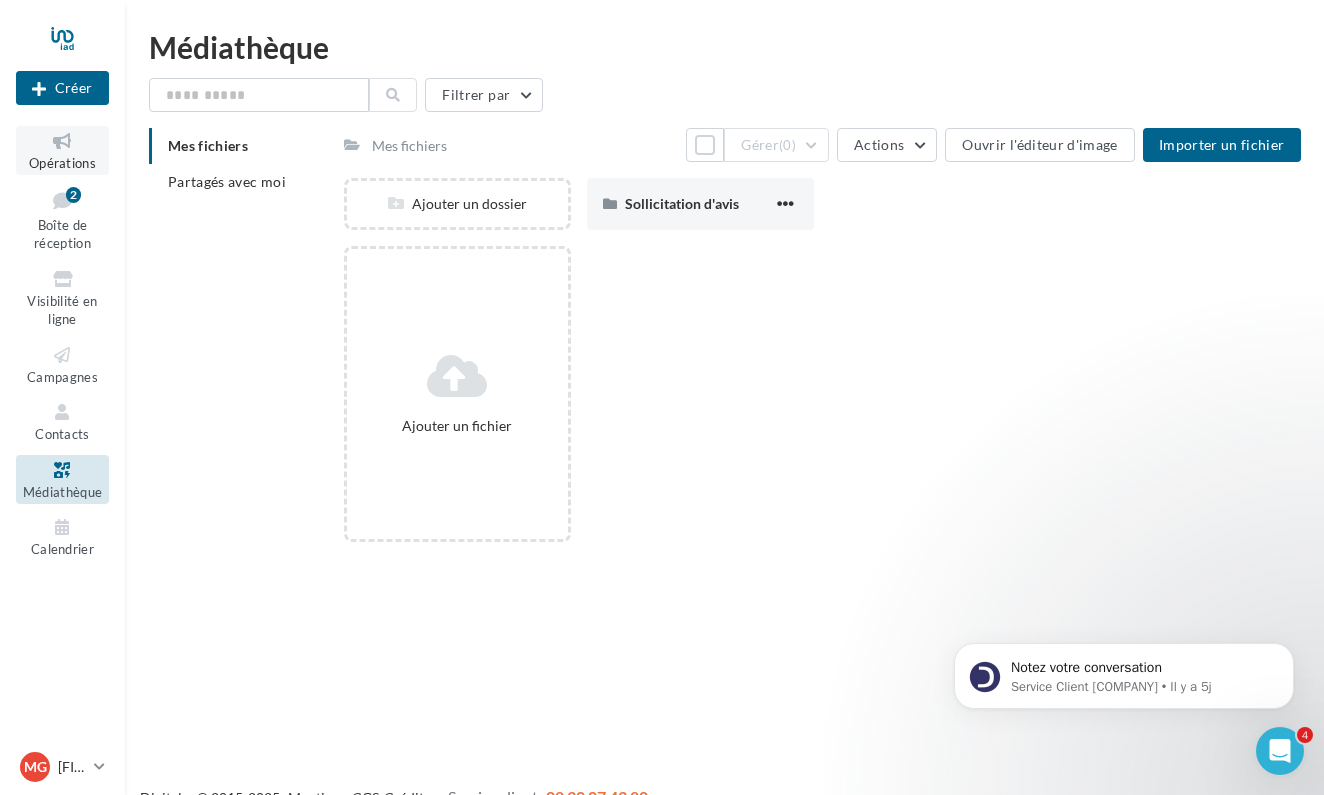 click on "Opérations" at bounding box center (62, 163) 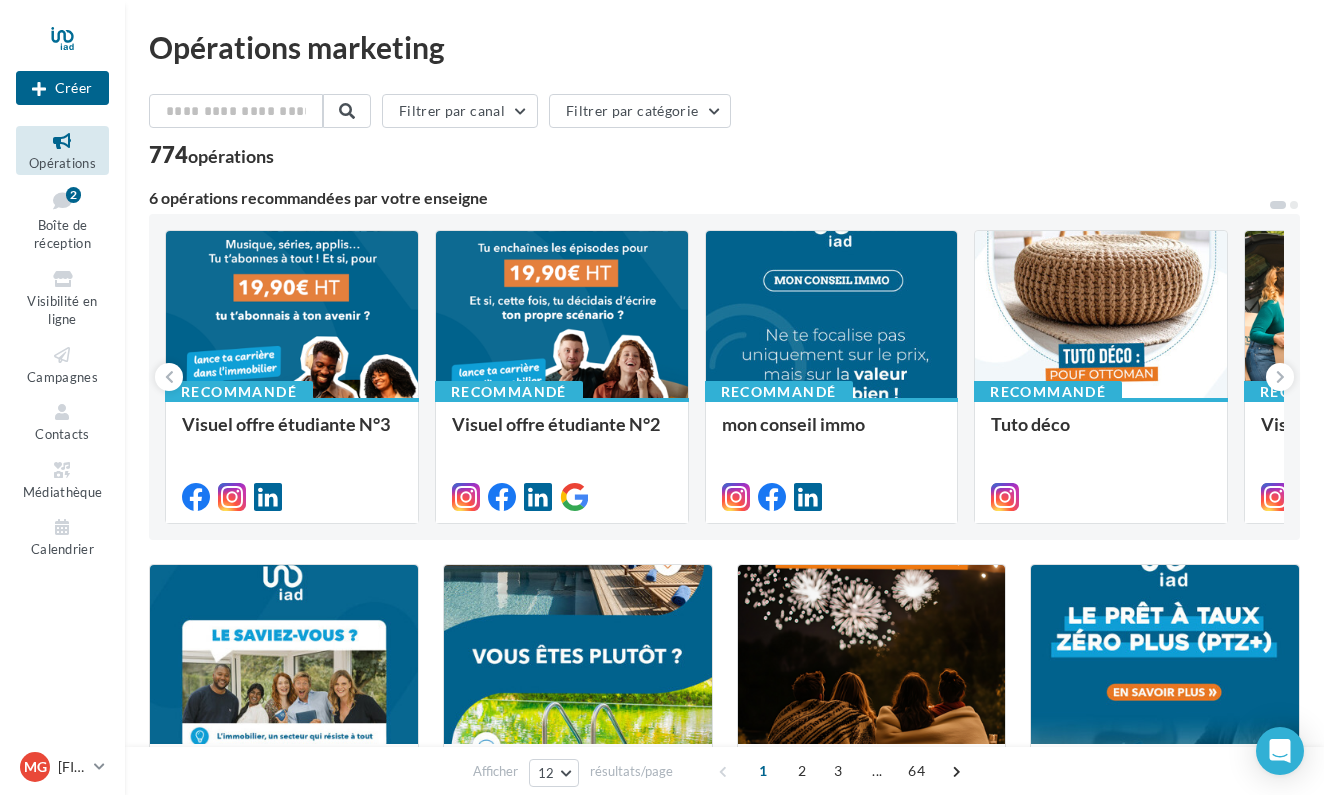 scroll, scrollTop: 0, scrollLeft: 0, axis: both 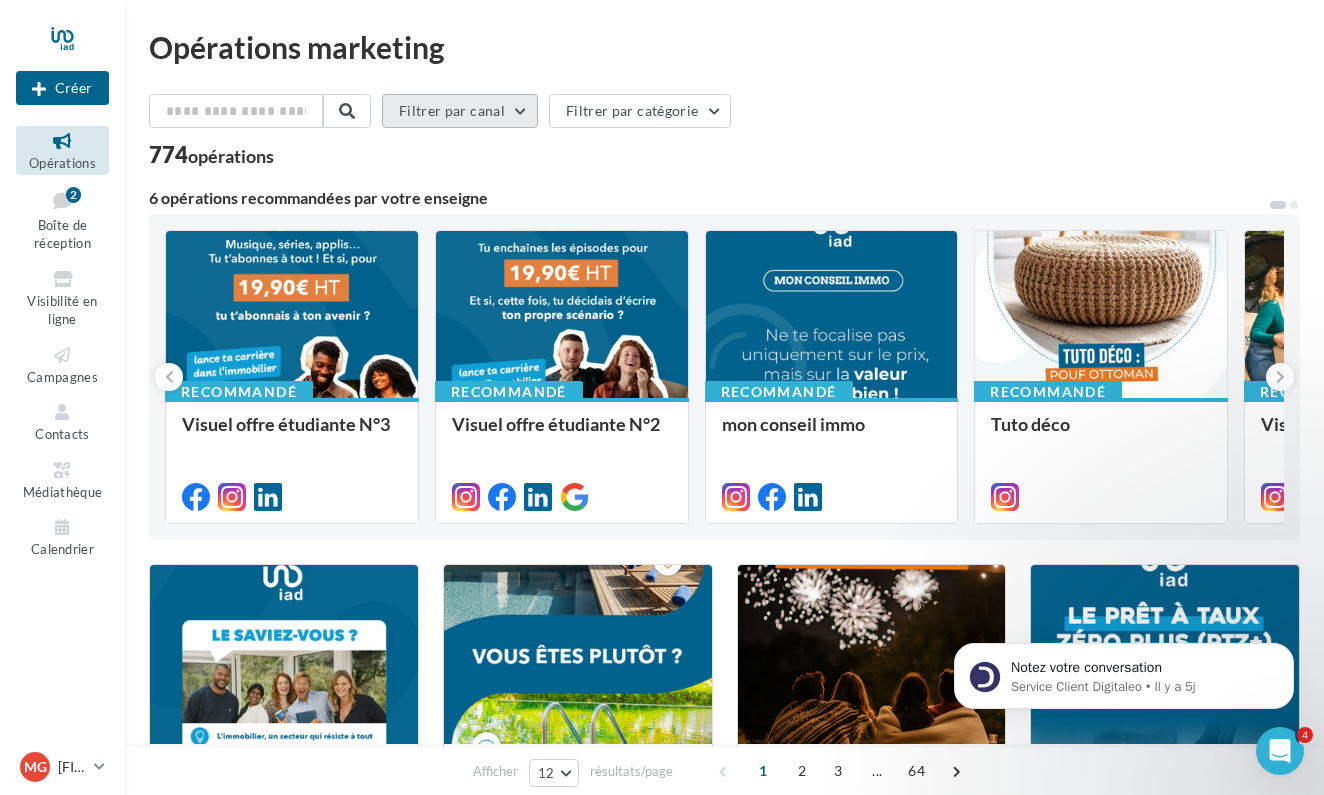 click on "Filtrer par canal" at bounding box center (460, 111) 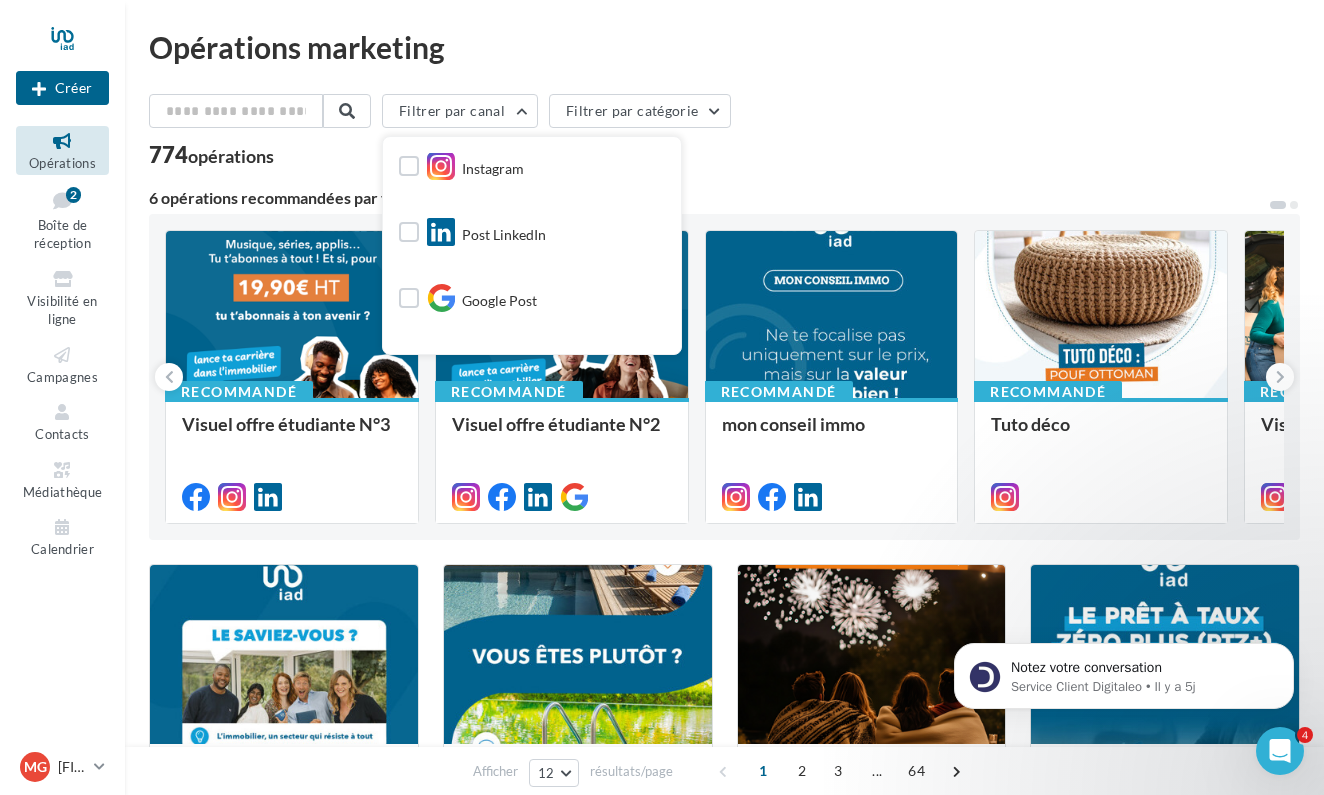 scroll, scrollTop: 198, scrollLeft: 0, axis: vertical 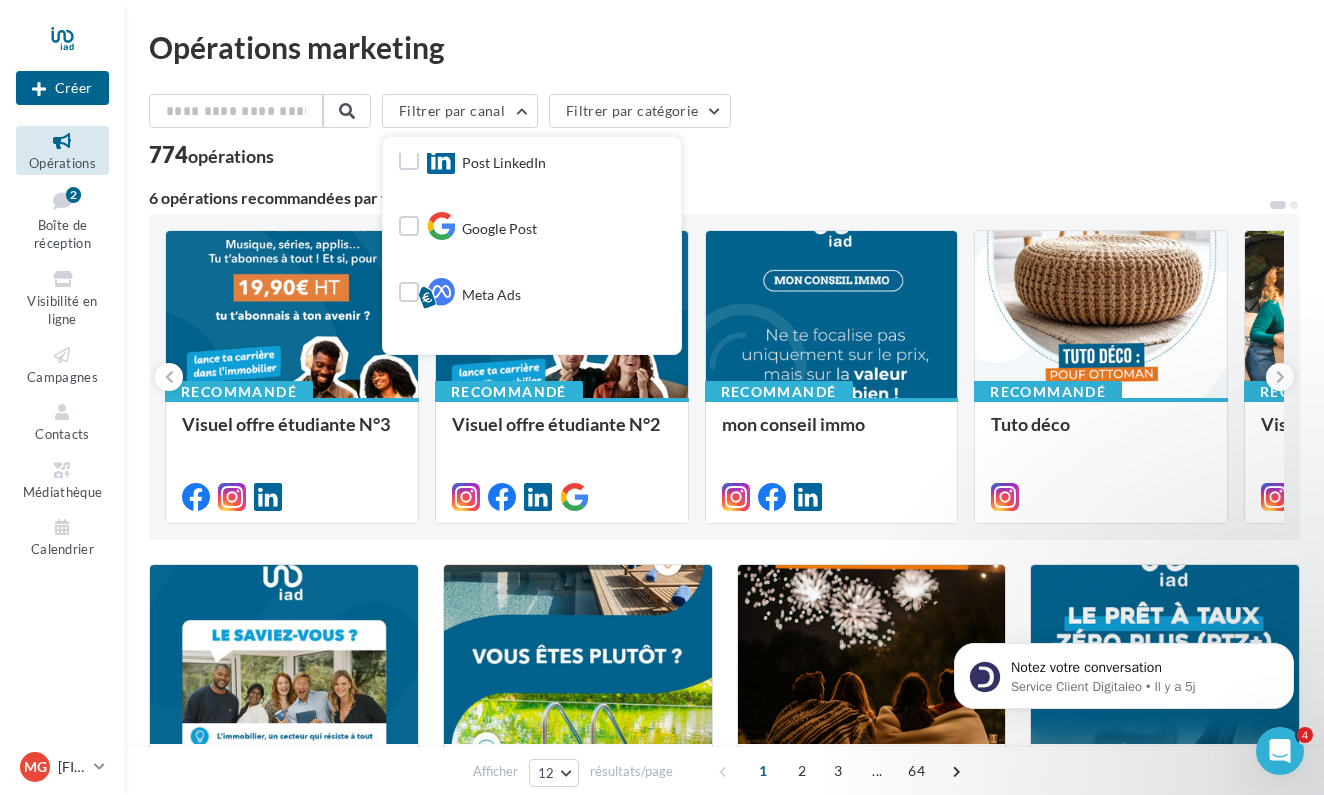 click at bounding box center [409, 162] 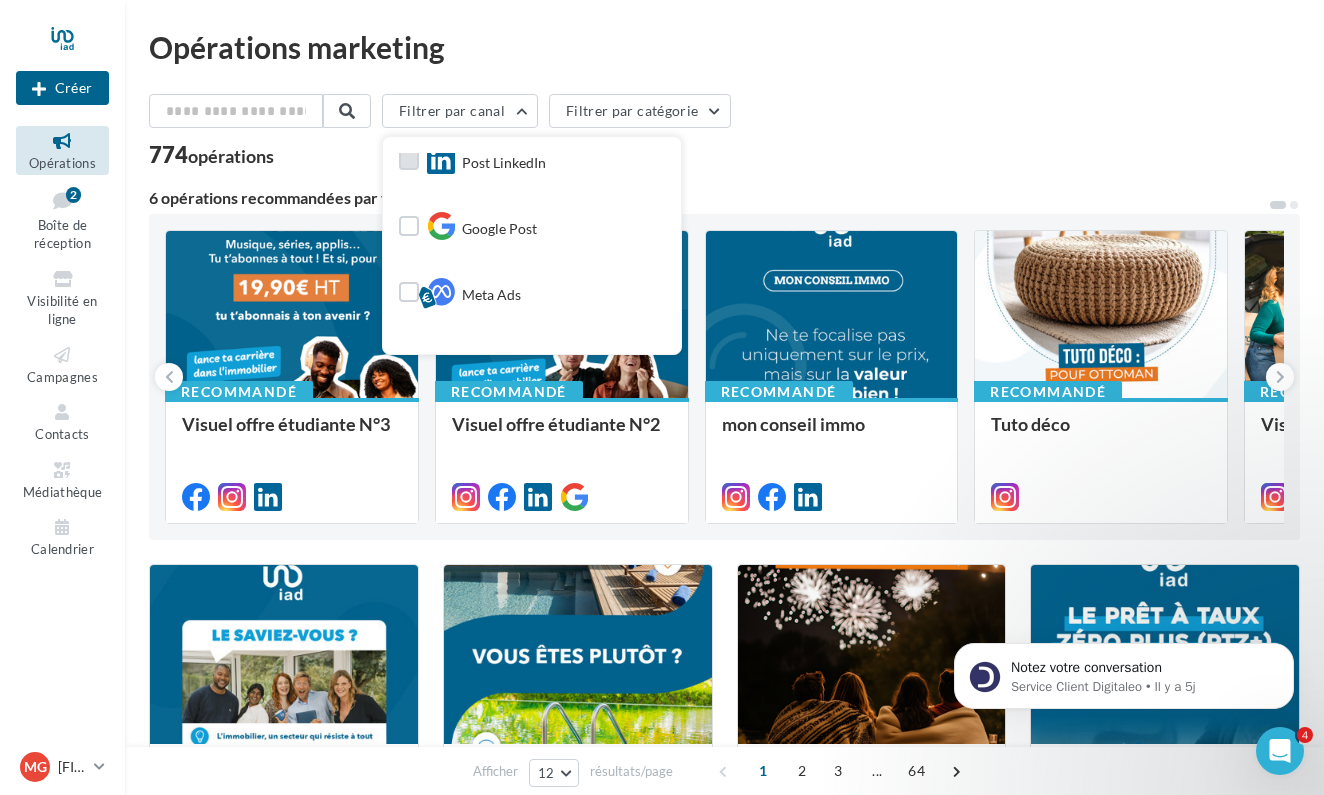 click at bounding box center [409, 160] 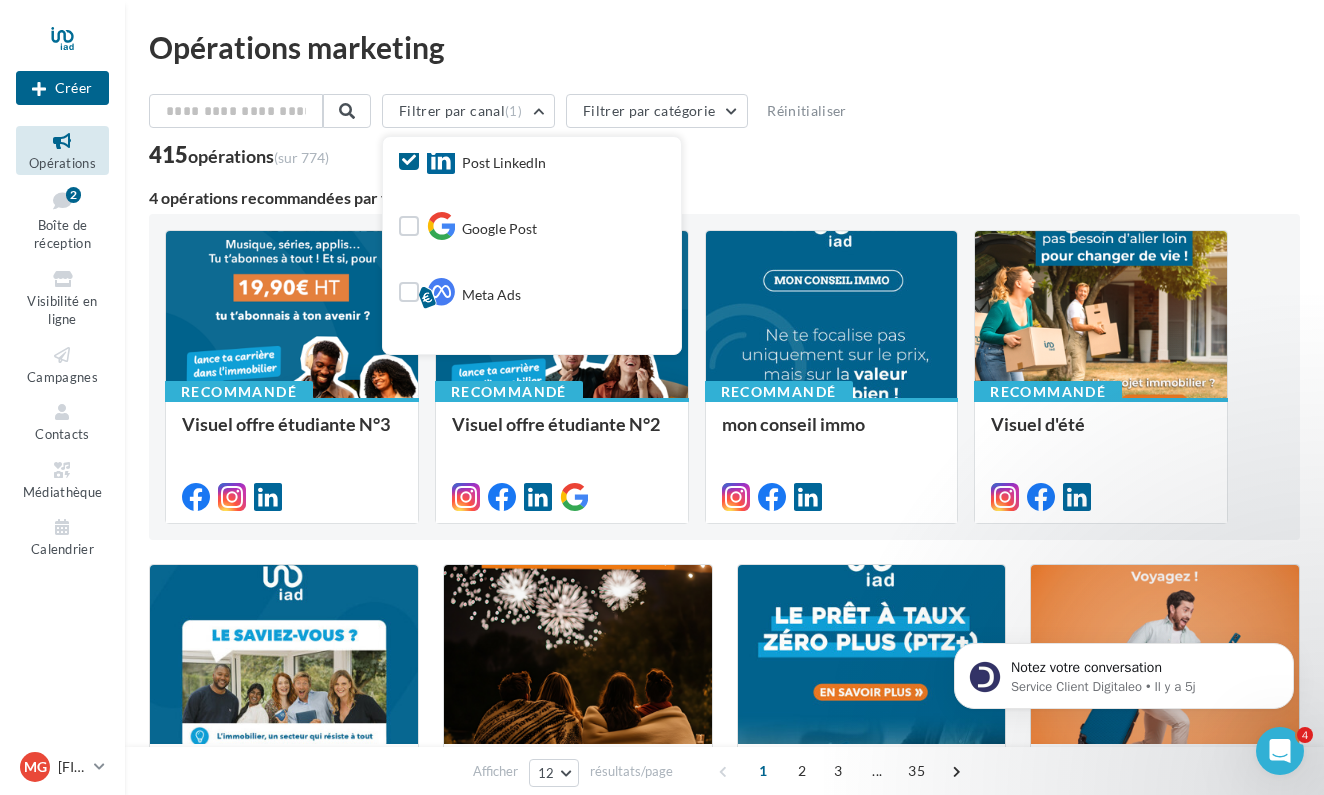 click on "415
opérations
(sur 774)" at bounding box center (724, 157) 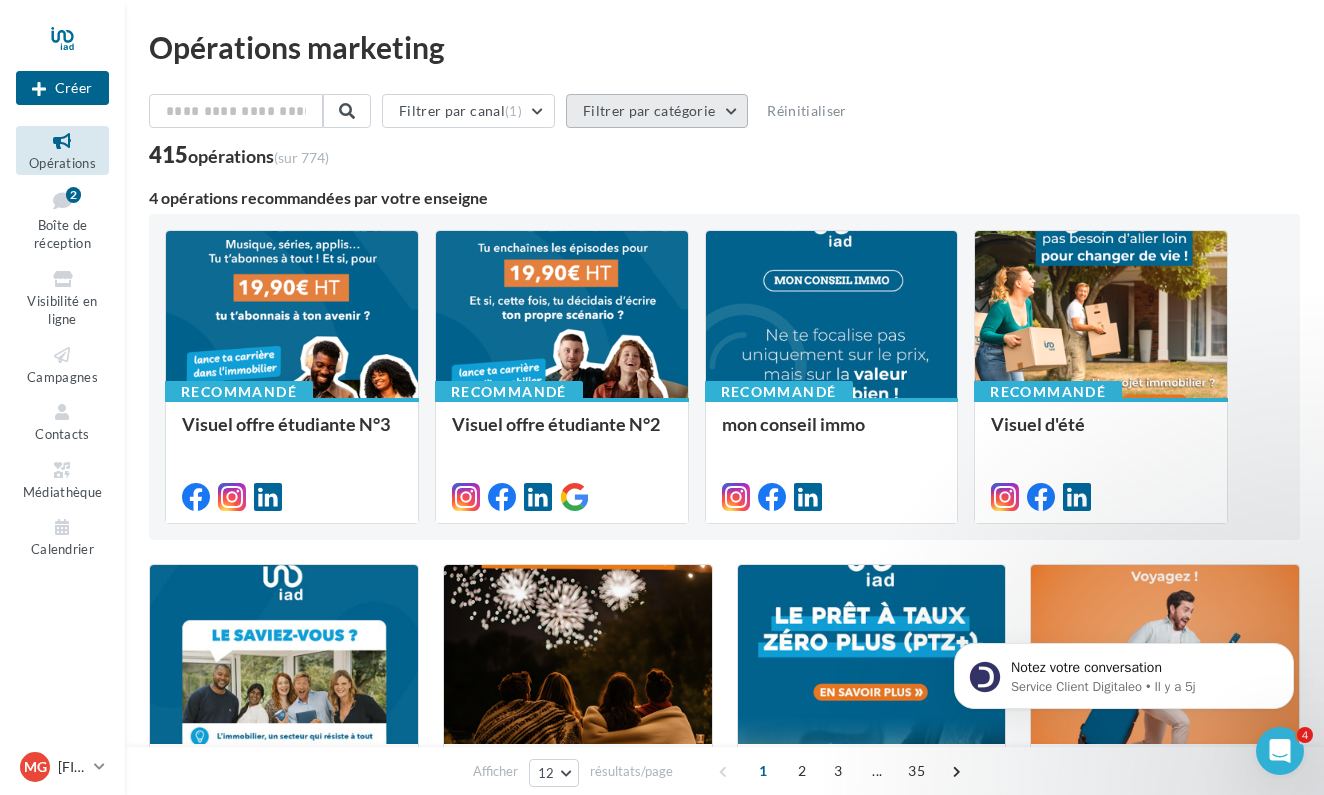 click on "Filtrer par catégorie" at bounding box center (657, 111) 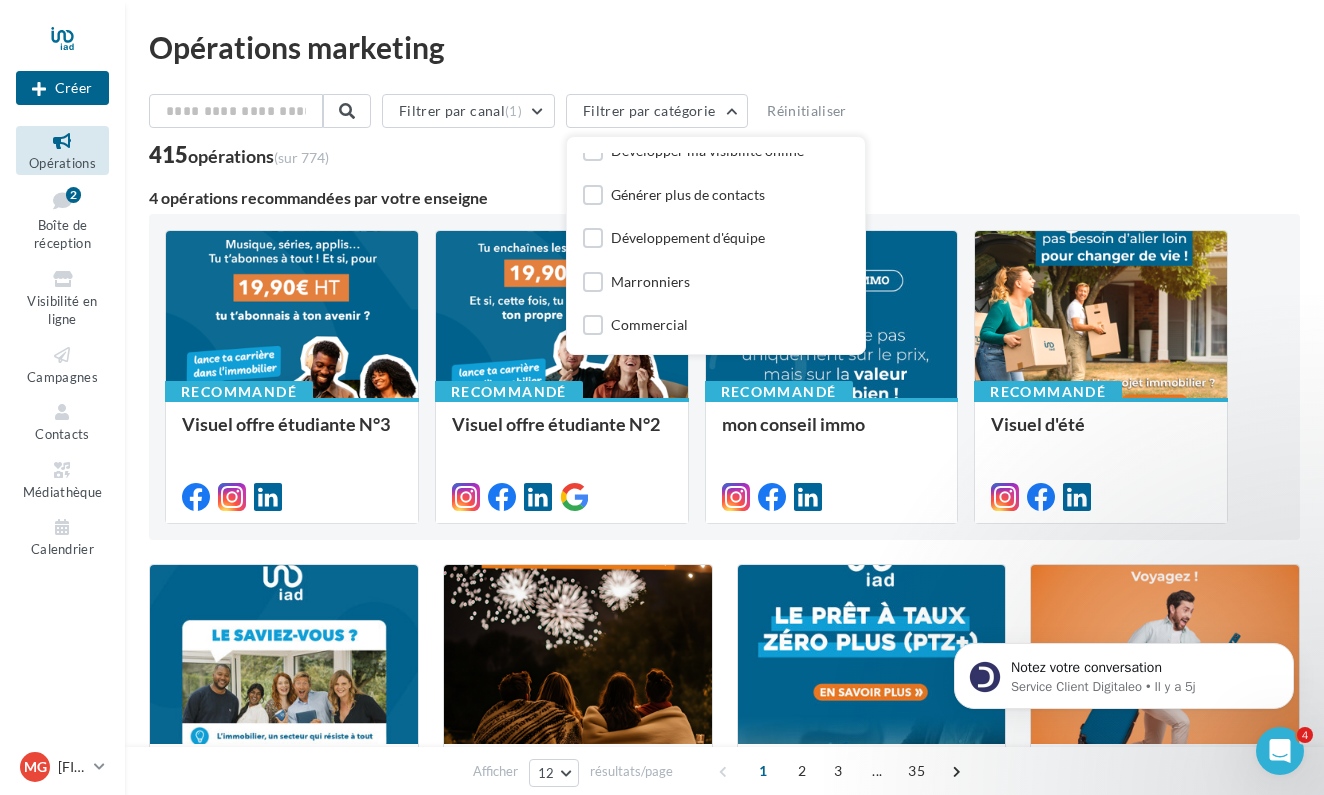 scroll, scrollTop: 59, scrollLeft: 0, axis: vertical 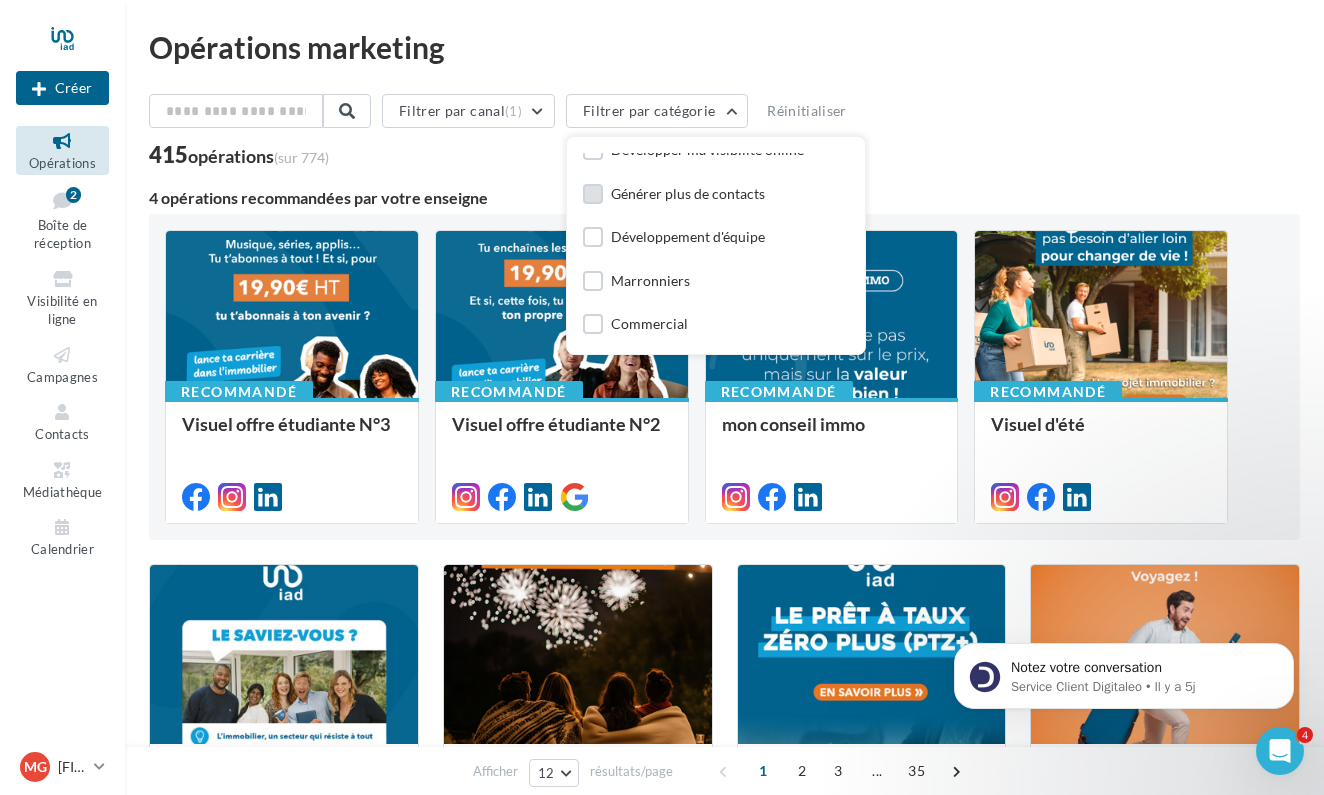 click at bounding box center (593, 194) 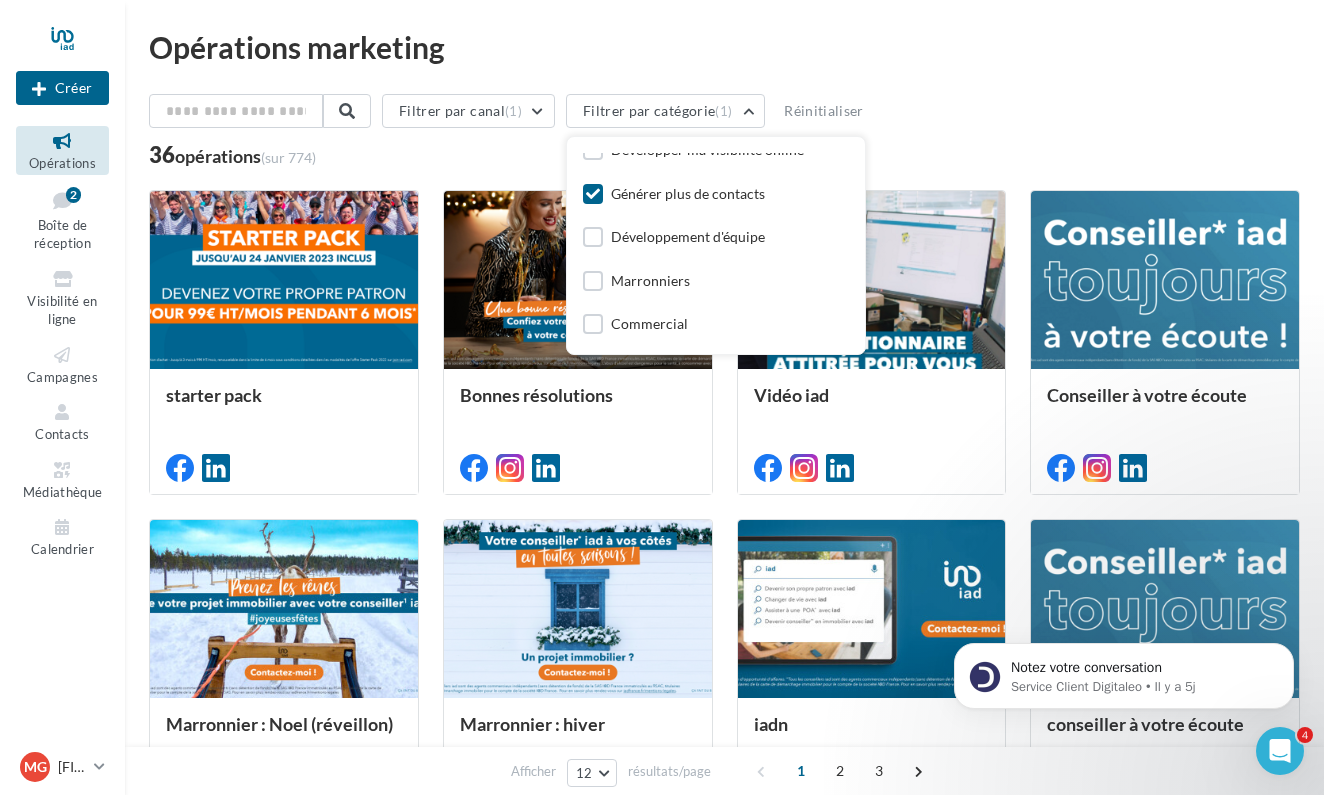 click on "Opérations marketing
Filtrer par canal  (1)         Filtrer par catégorie  (1)                 Toutes les catégories         Développer ma visibilité online         Générer plus de contacts         Développement d'équipe         Marronniers         Commercial         Conseils et astuces         actualité réseau         Prescription         Développer ma visibilité offline
Réinitialiser
36
opérations
(sur 774)
starter pack                                                      Bonnes résolutions                                                              Vidéo iad                                                              Conseiller à votre écoute                                                              Marronnier : Noel (réveillon)                                                      Marronnier : hiver" at bounding box center [724, 632] 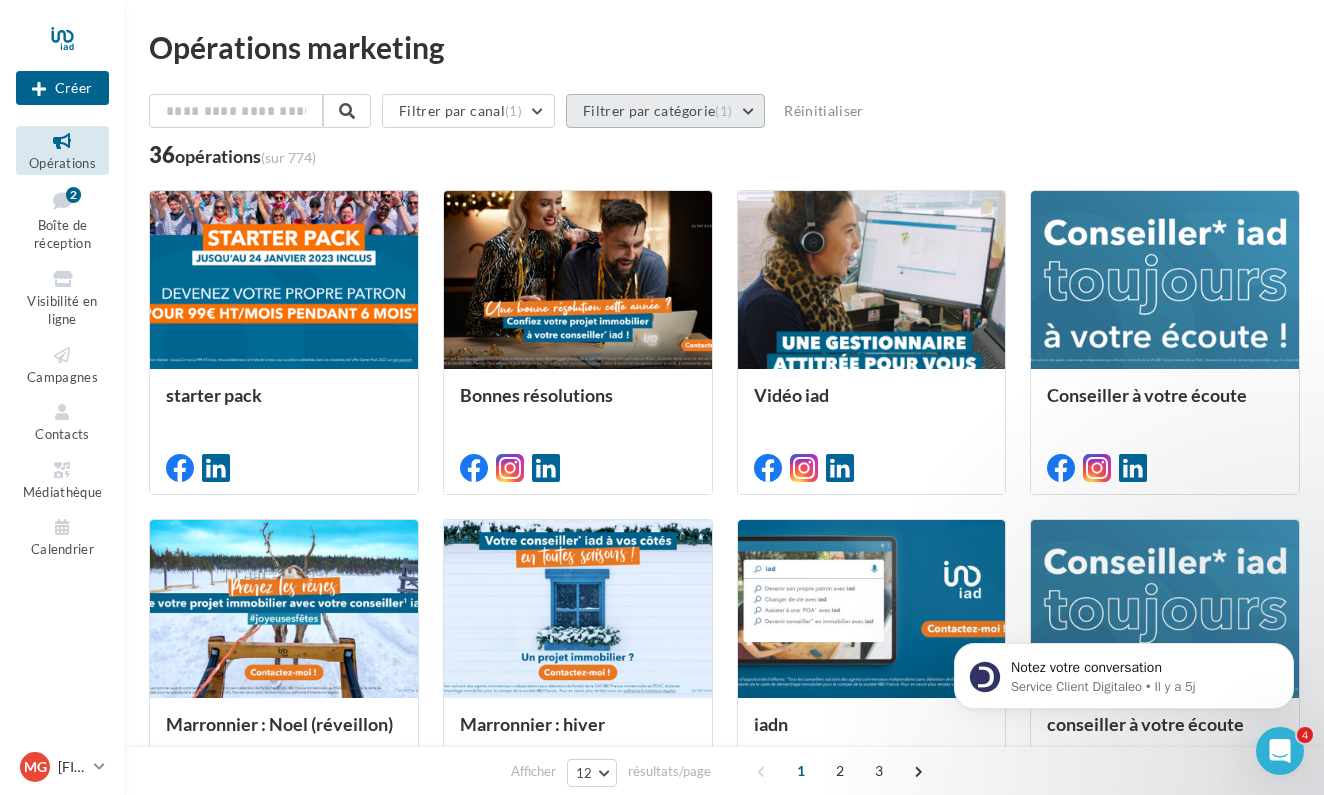 click on "Filtrer par catégorie  (1)" at bounding box center (665, 111) 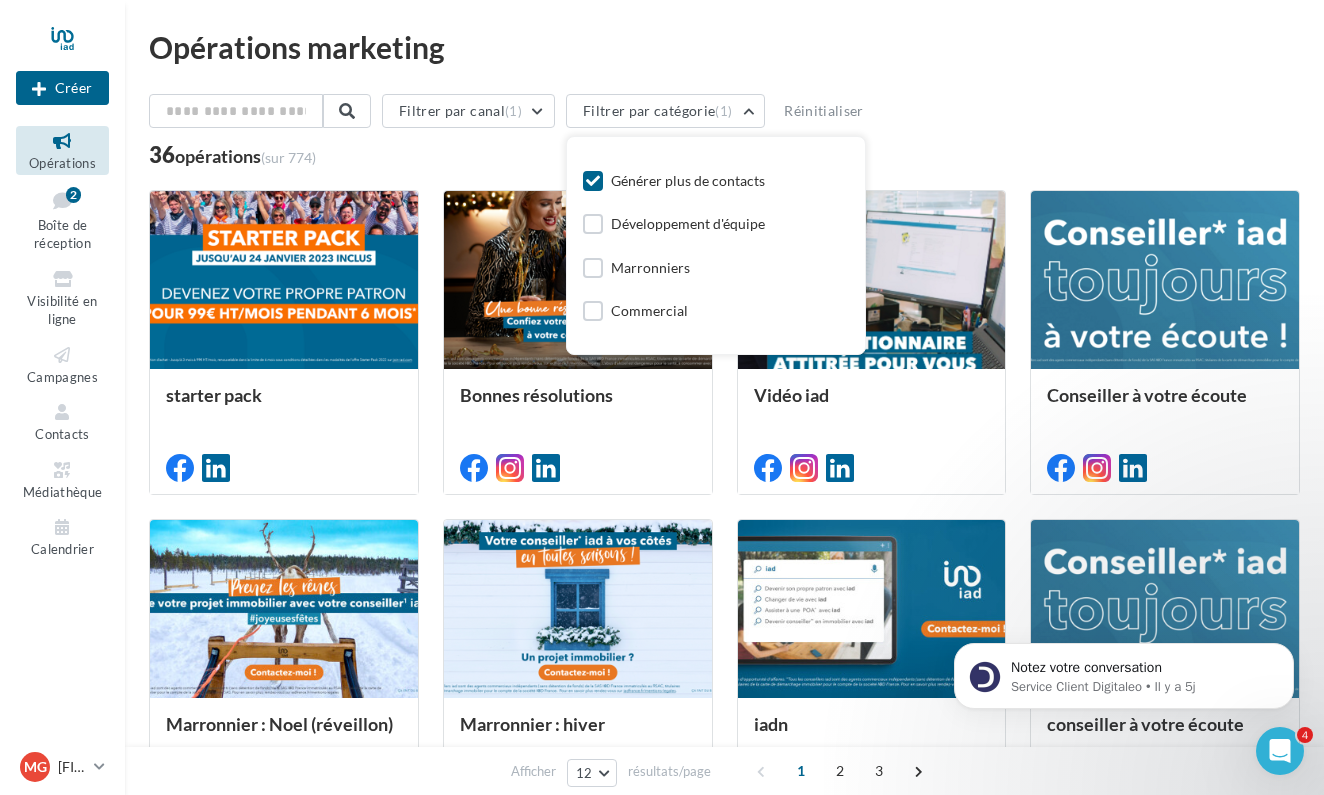 scroll, scrollTop: 80, scrollLeft: 0, axis: vertical 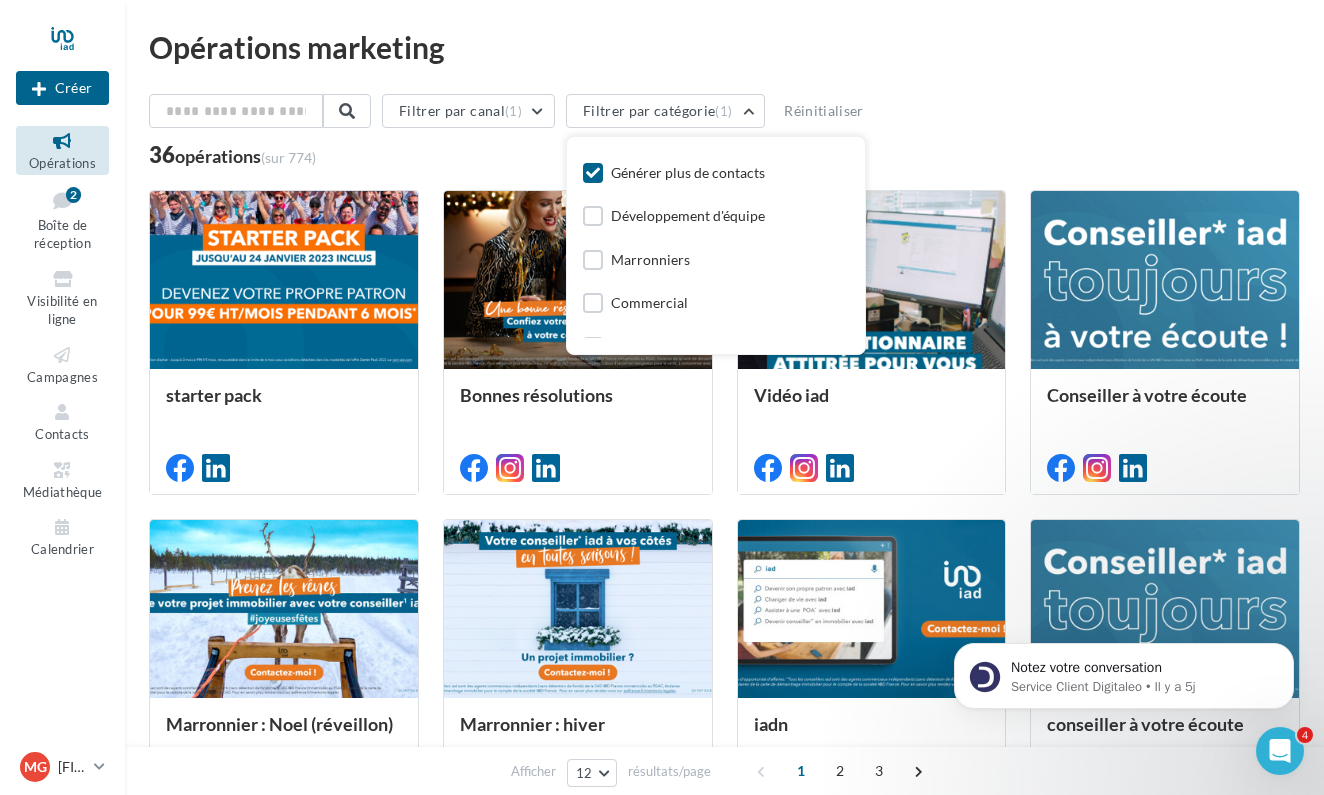 click at bounding box center [593, 173] 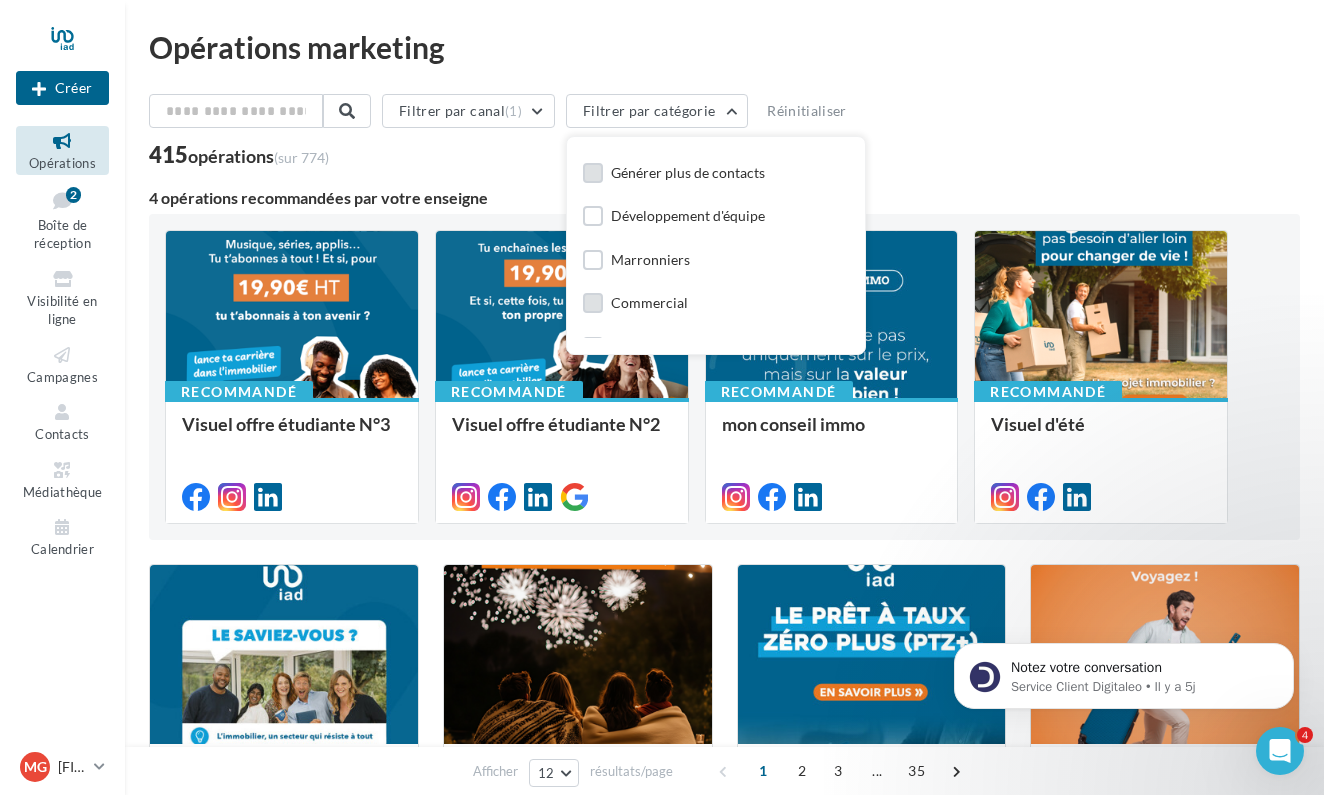click at bounding box center (593, 303) 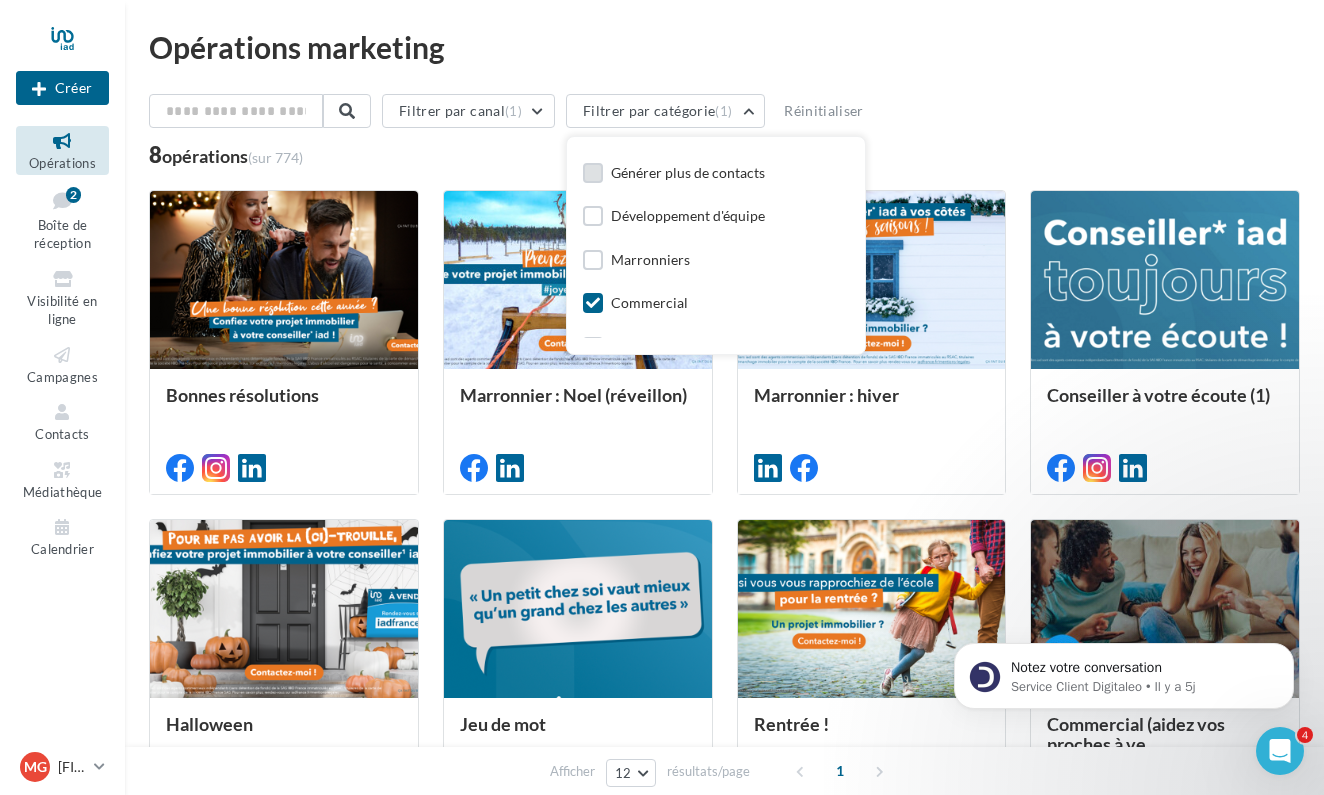 click on "Filtrer par canal  (1)         Filtrer par catégorie  (1)                 Toutes les catégories         Développer ma visibilité online         Générer plus de contacts         Développement d'équipe         Marronniers         Commercial         Conseils et astuces         actualité réseau         Prescription         Développer ma visibilité offline
Réinitialiser" at bounding box center [724, 115] 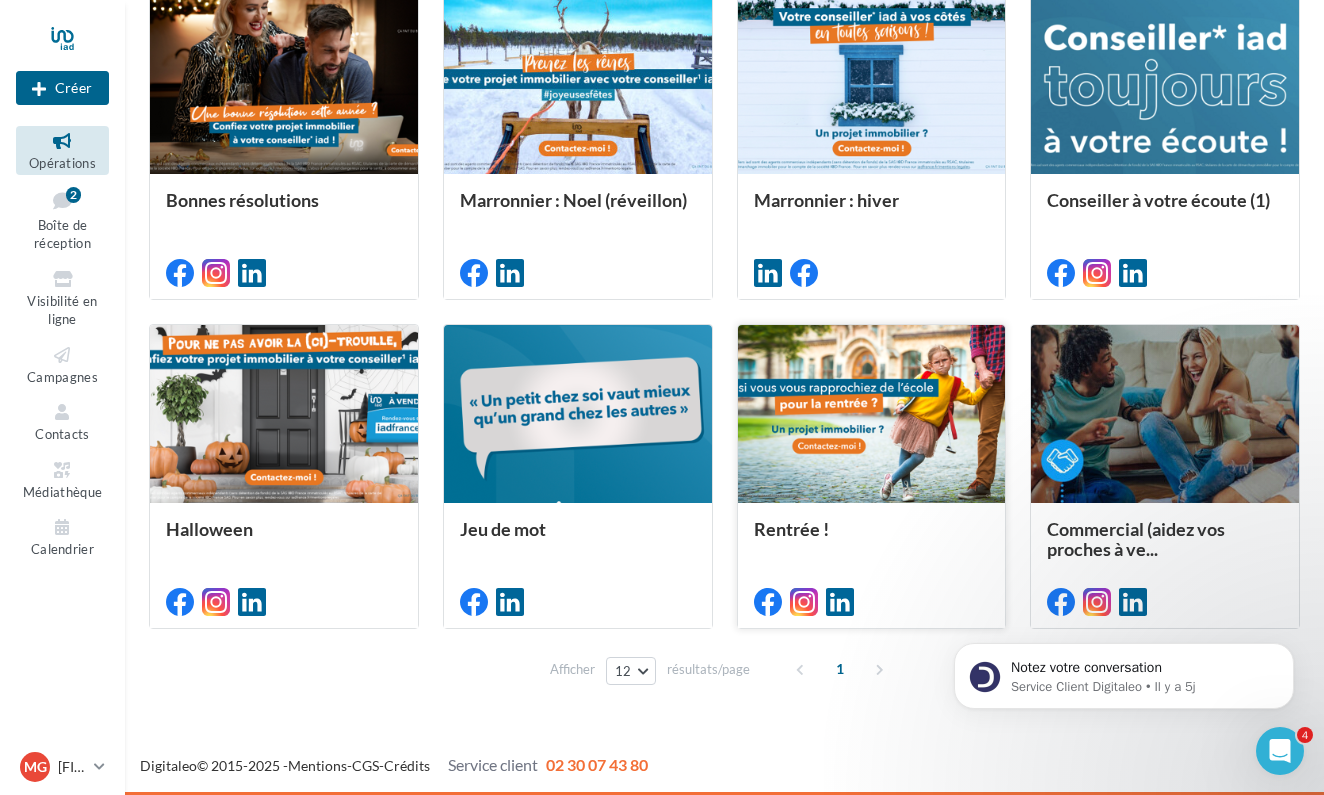 scroll, scrollTop: 195, scrollLeft: 0, axis: vertical 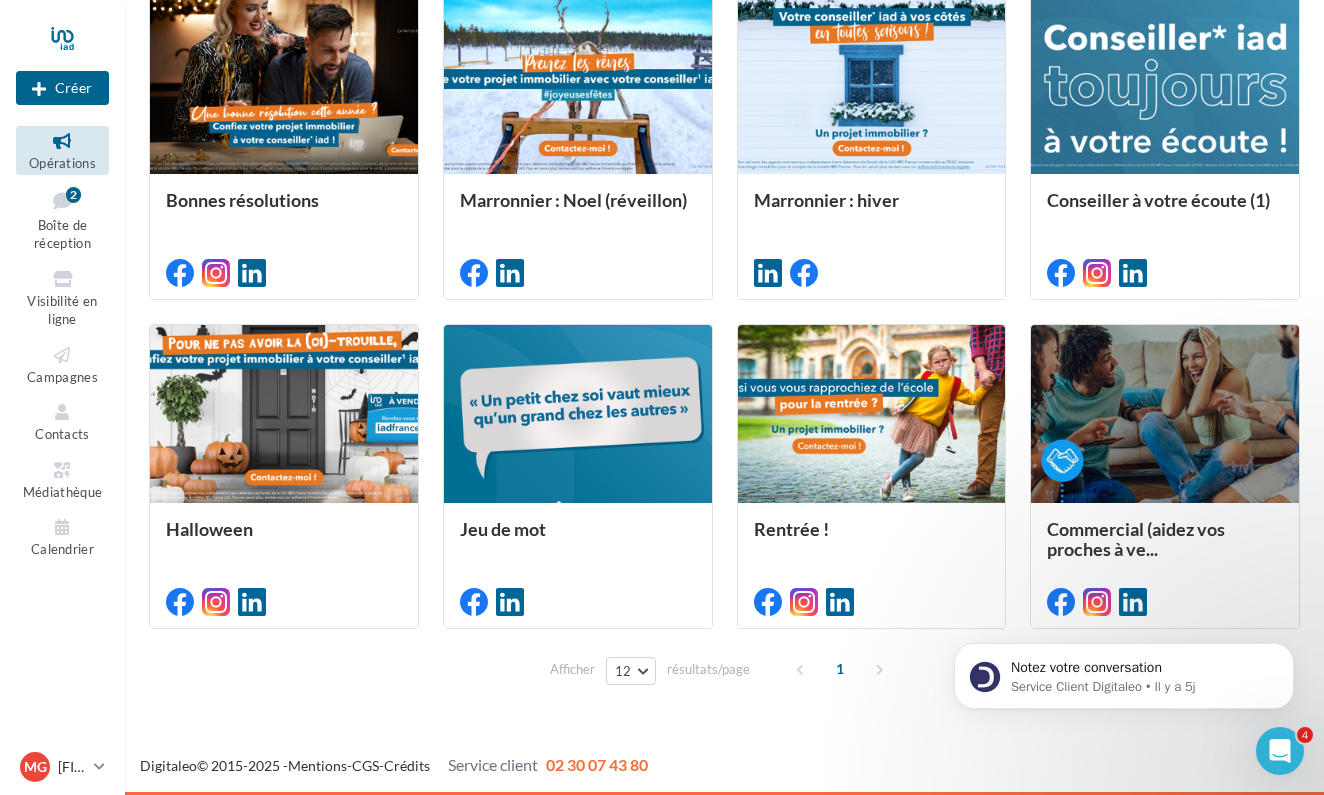 click on "Notez votre conversation Service Client Digitaleo • Il y a 5j" 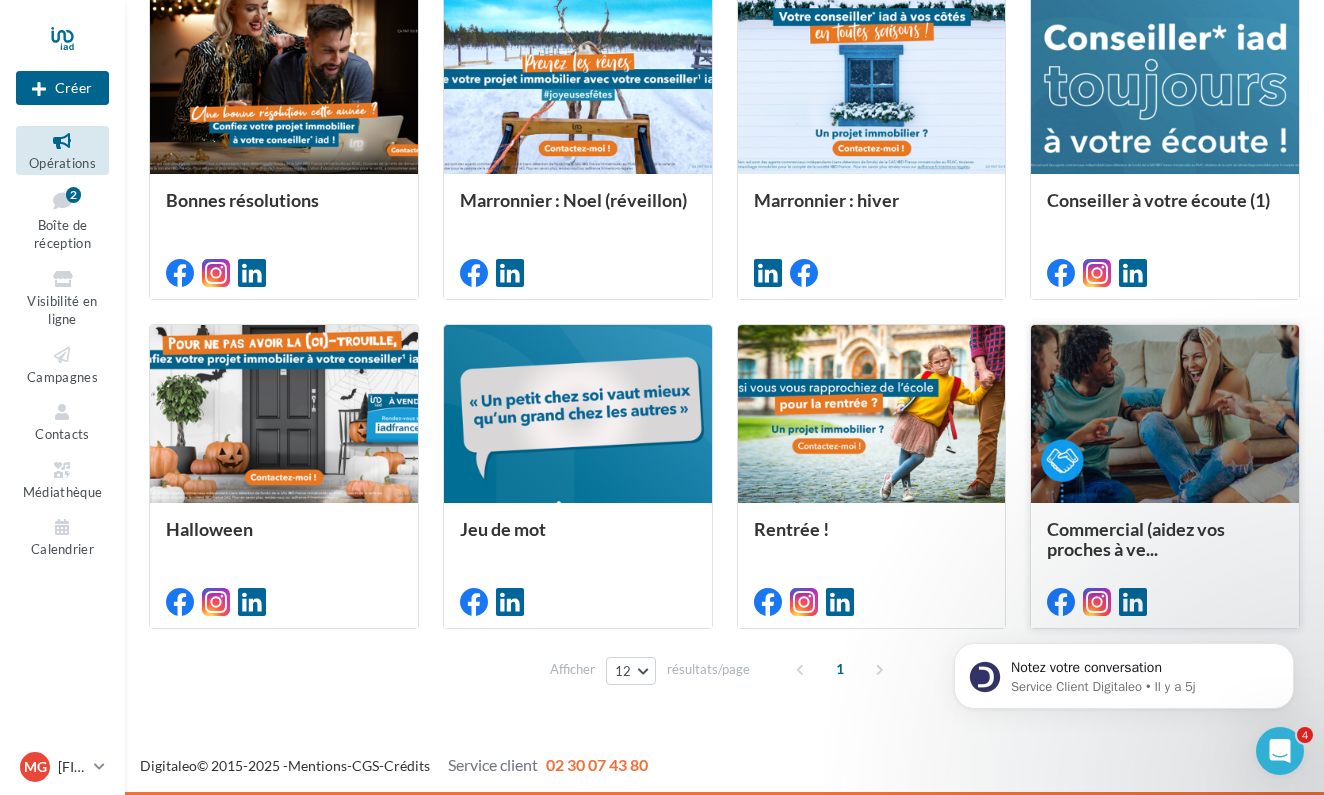 click at bounding box center (1165, 415) 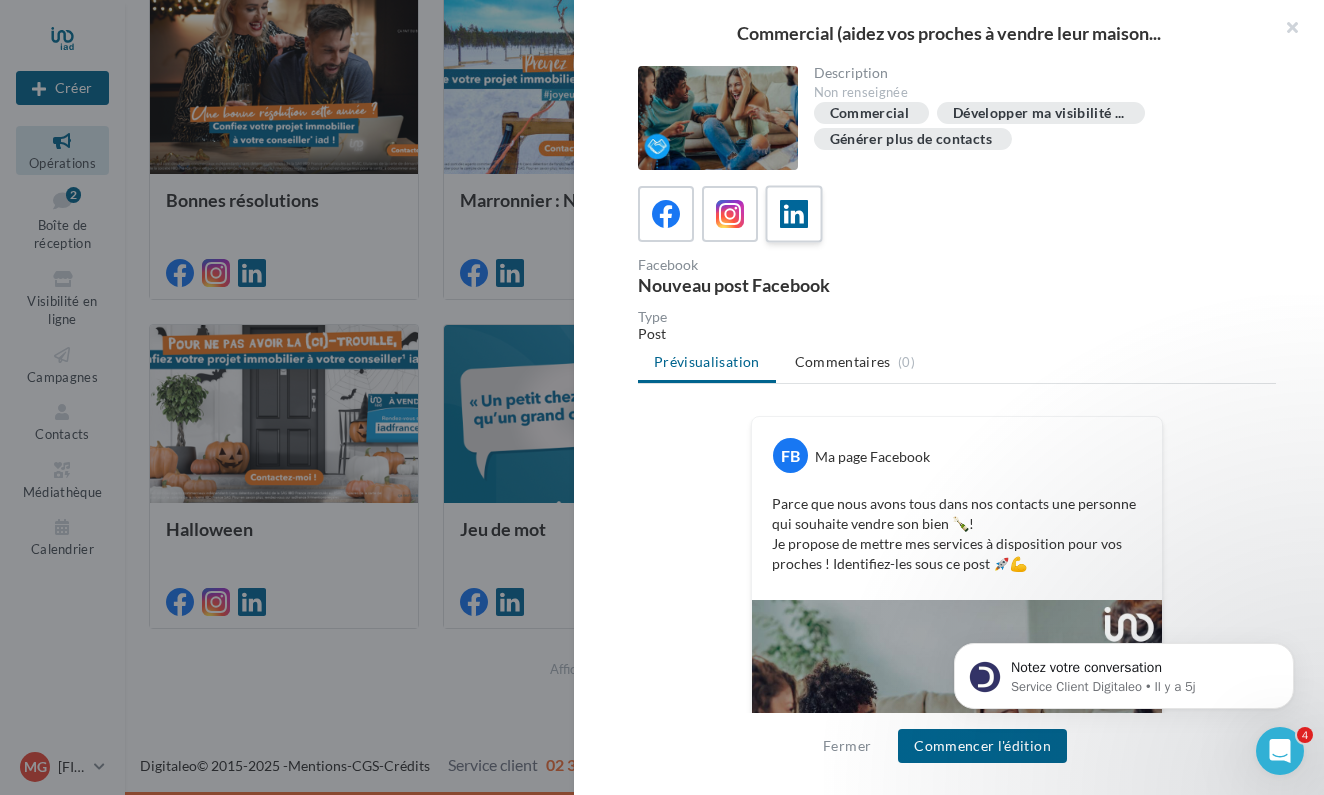 click at bounding box center [794, 214] 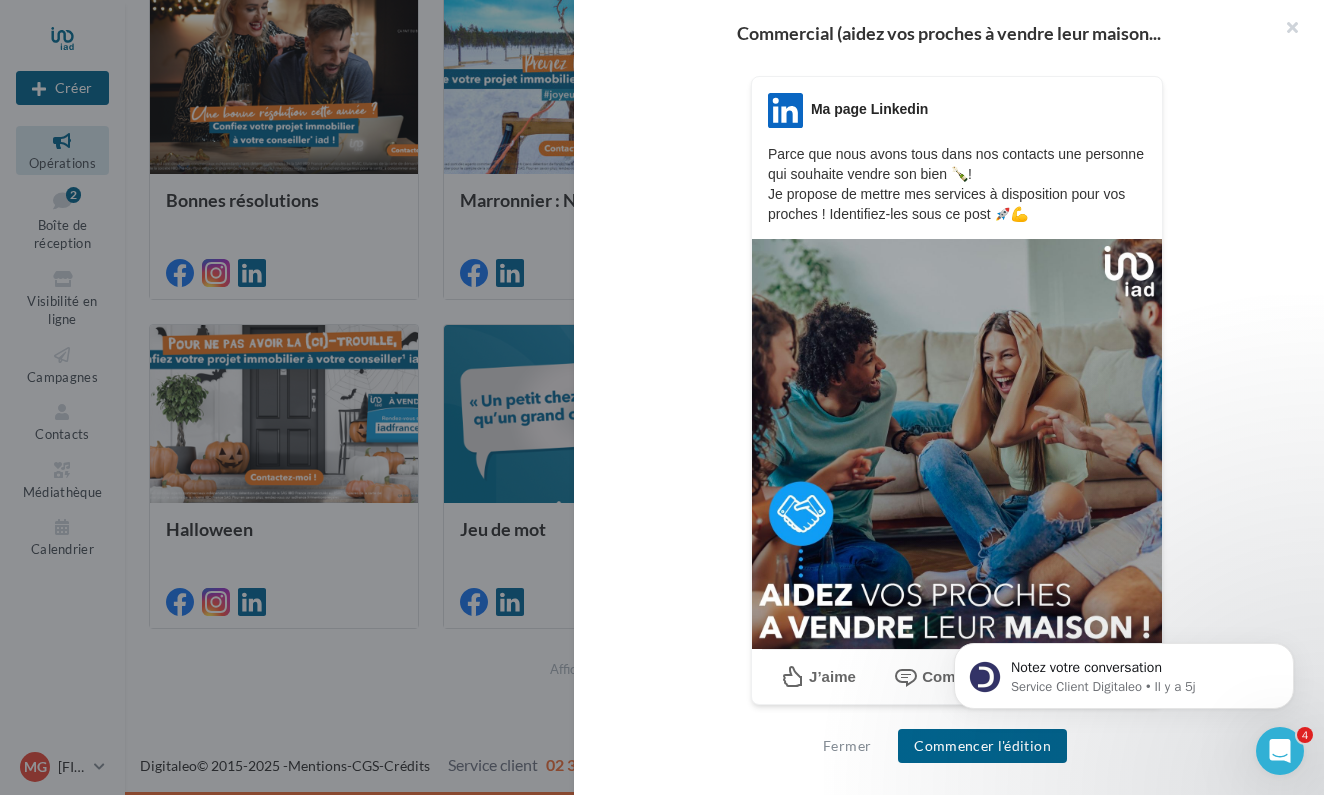 scroll, scrollTop: 305, scrollLeft: 0, axis: vertical 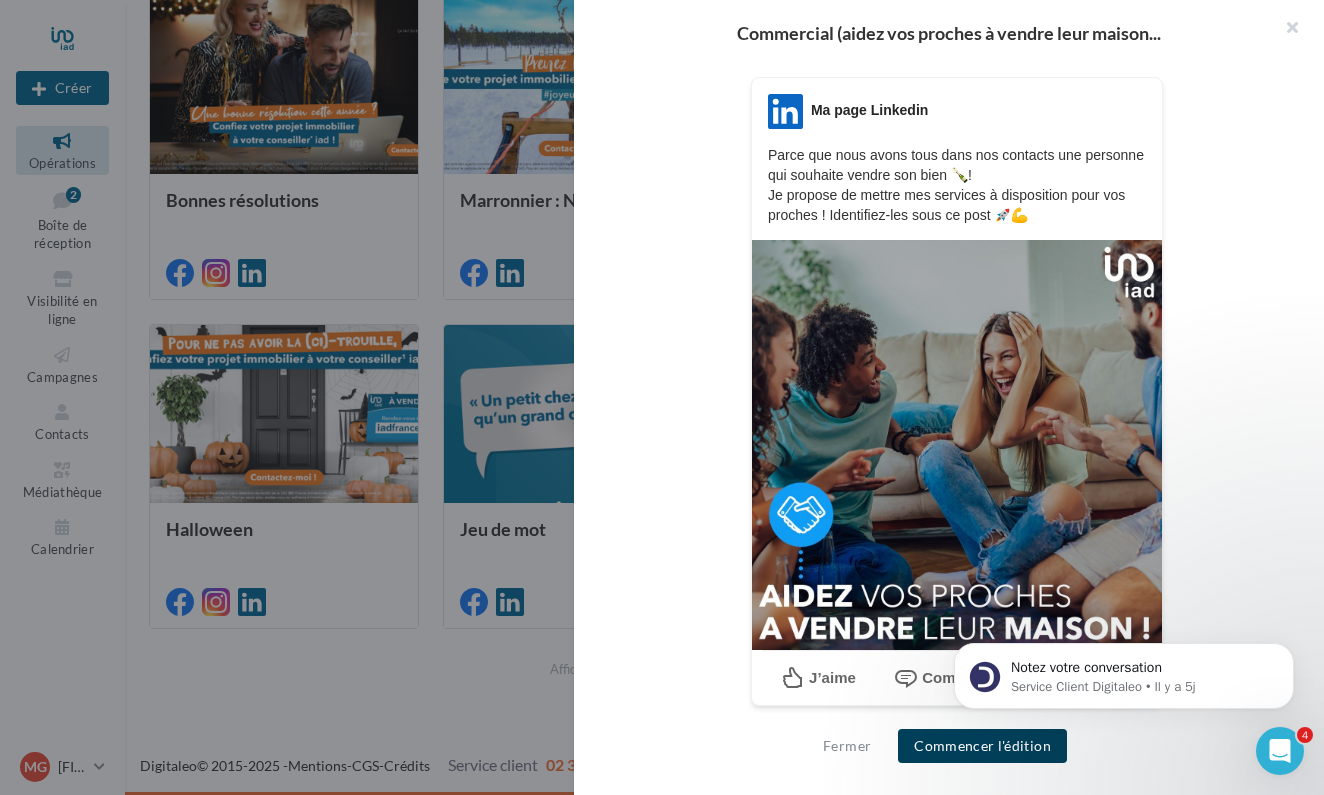click on "Commencer l'édition" at bounding box center [982, 746] 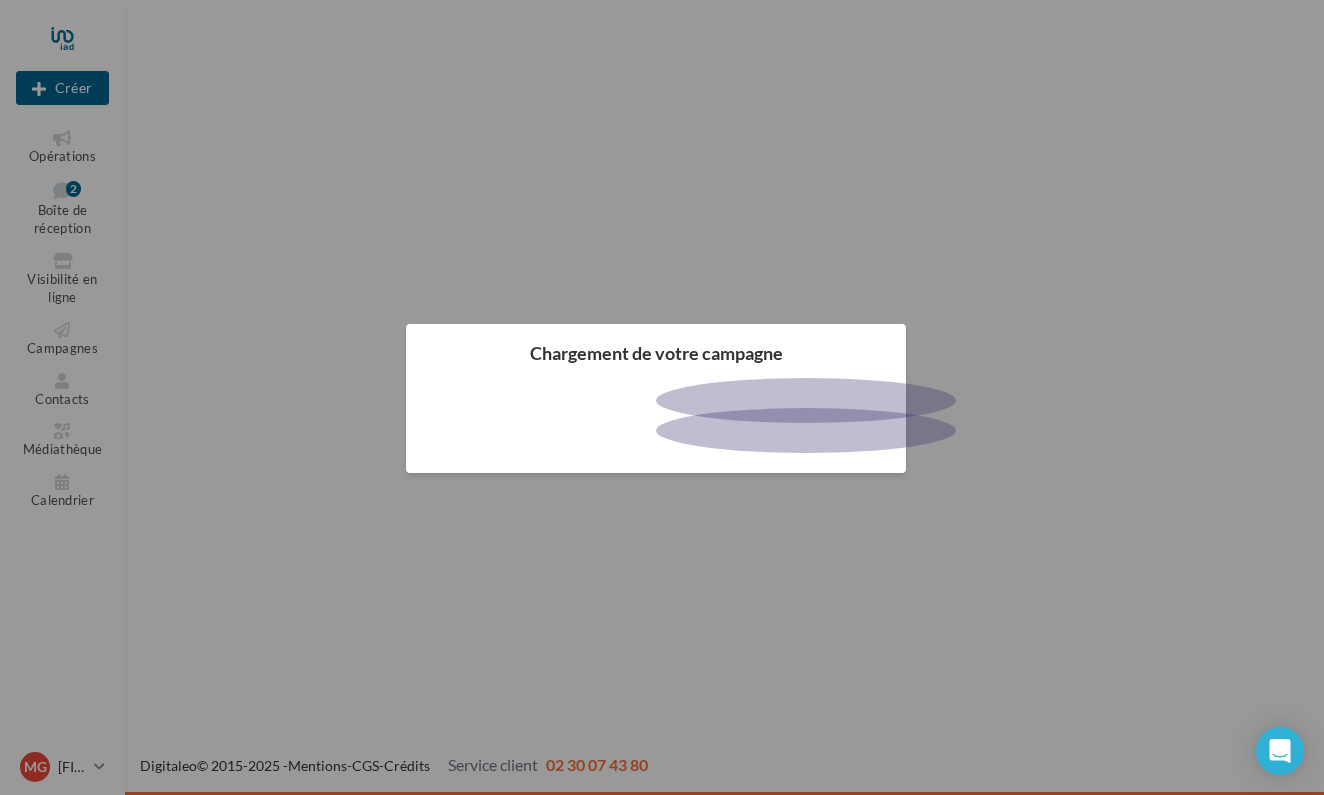 scroll, scrollTop: 0, scrollLeft: 0, axis: both 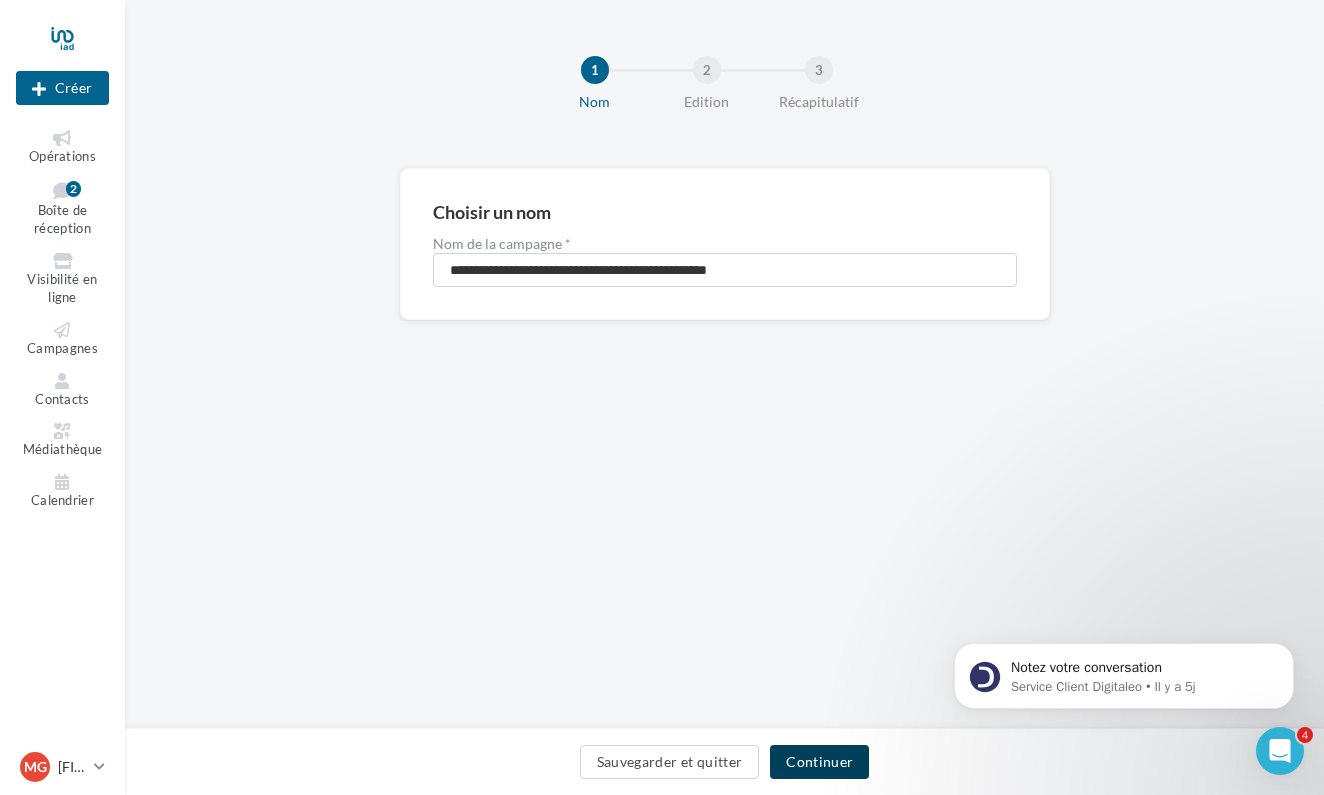 click on "Continuer" at bounding box center (819, 762) 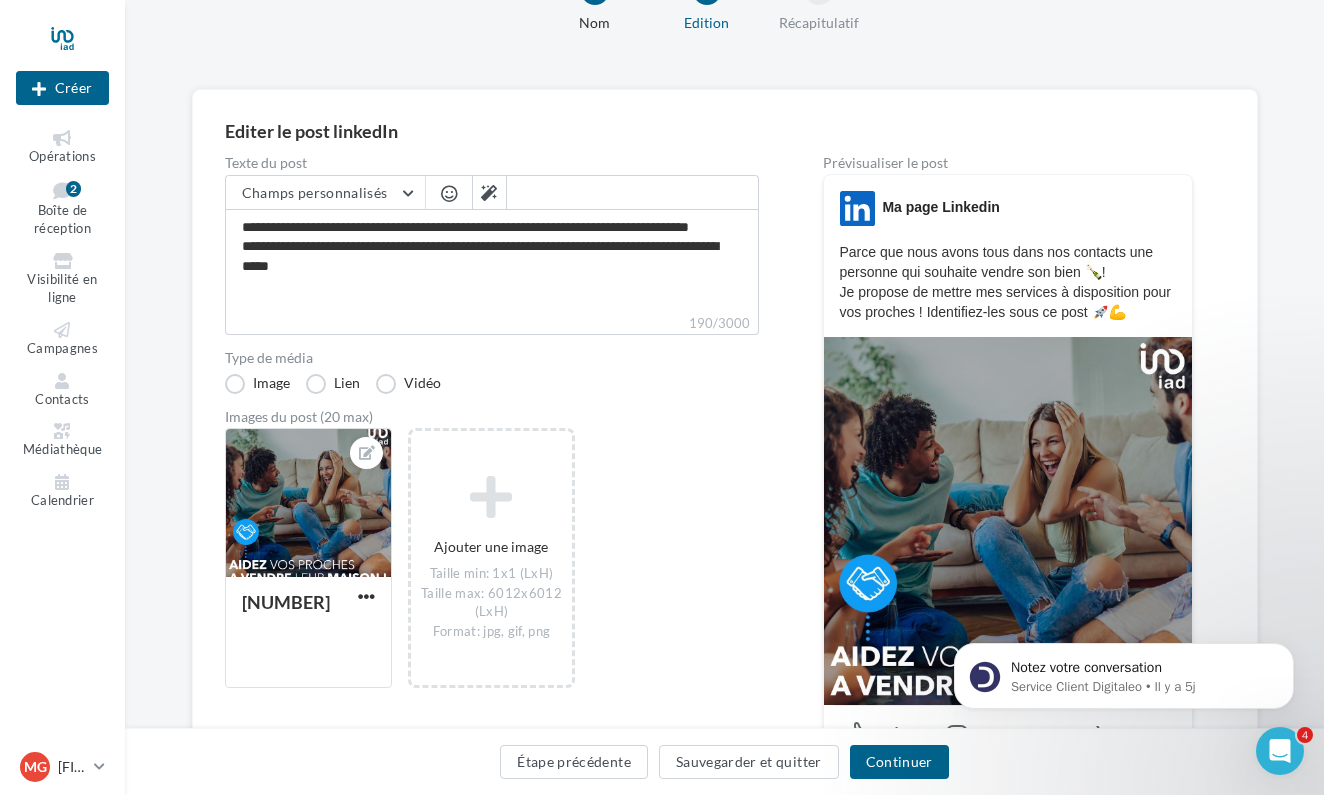 scroll, scrollTop: 112, scrollLeft: 0, axis: vertical 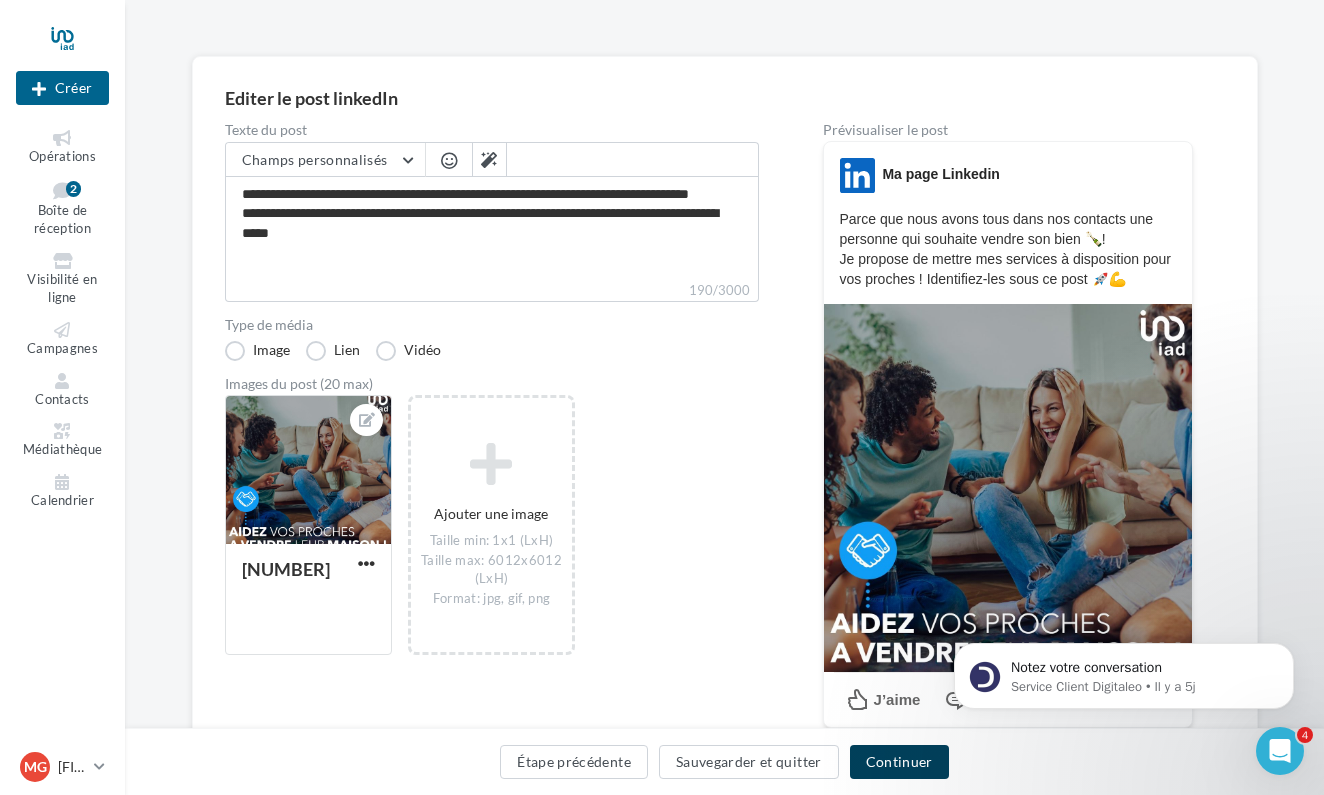 click on "Continuer" at bounding box center [899, 762] 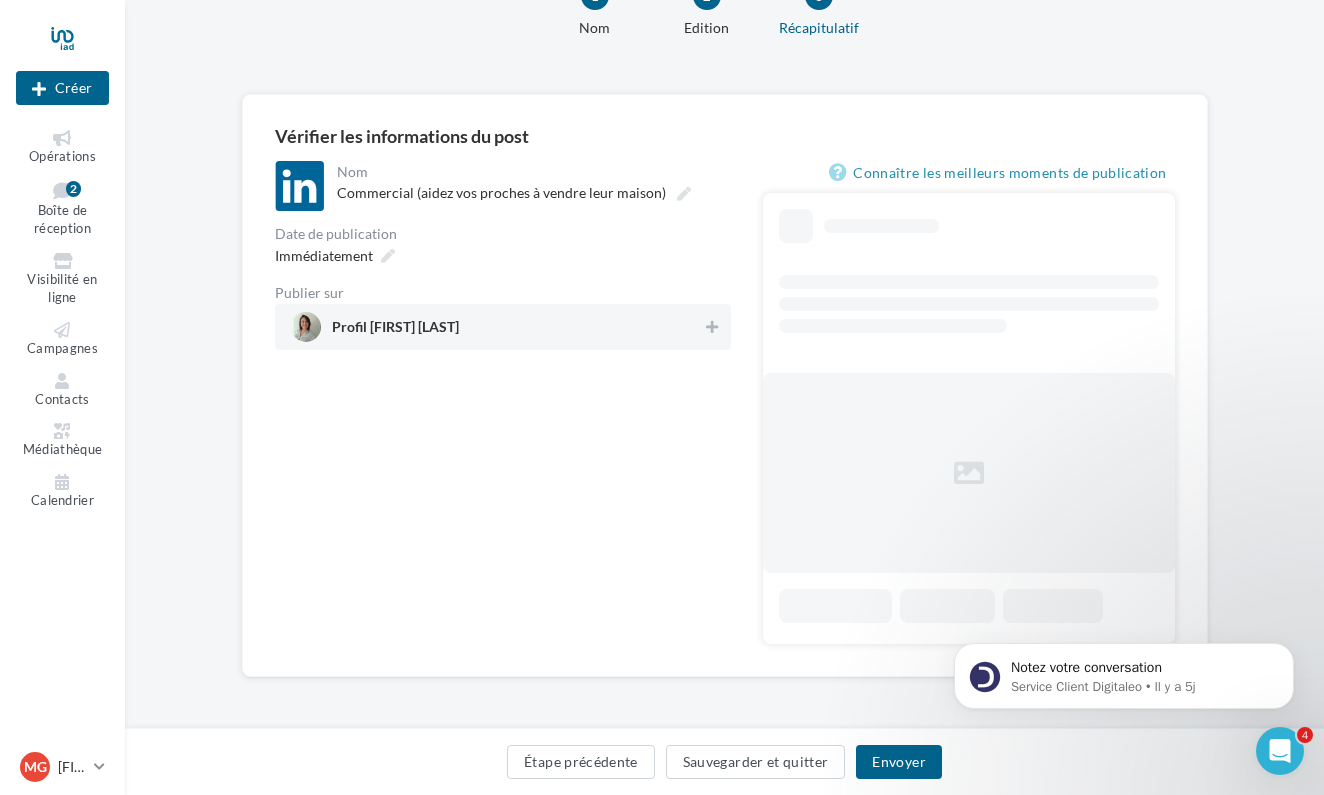 scroll, scrollTop: 0, scrollLeft: 0, axis: both 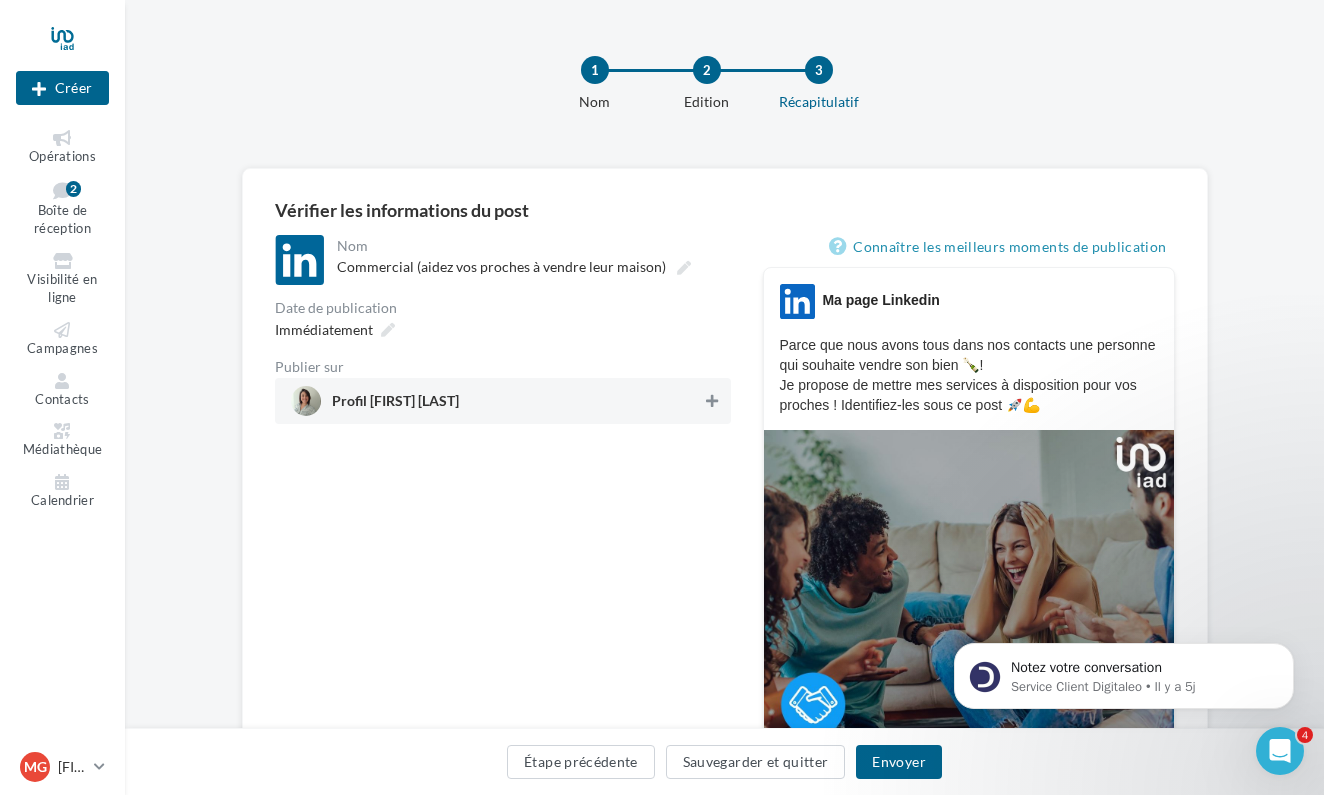 click at bounding box center [712, 401] 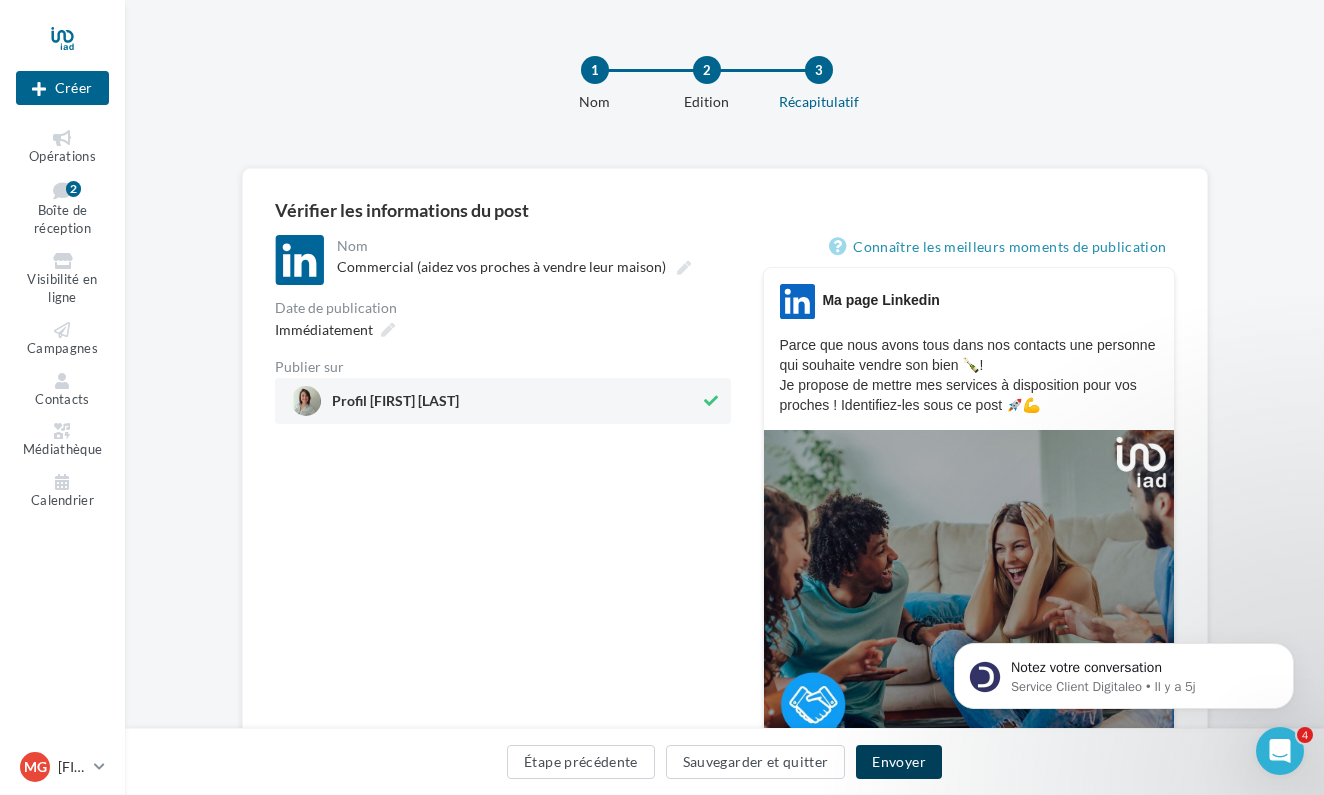 click on "Envoyer" at bounding box center [898, 762] 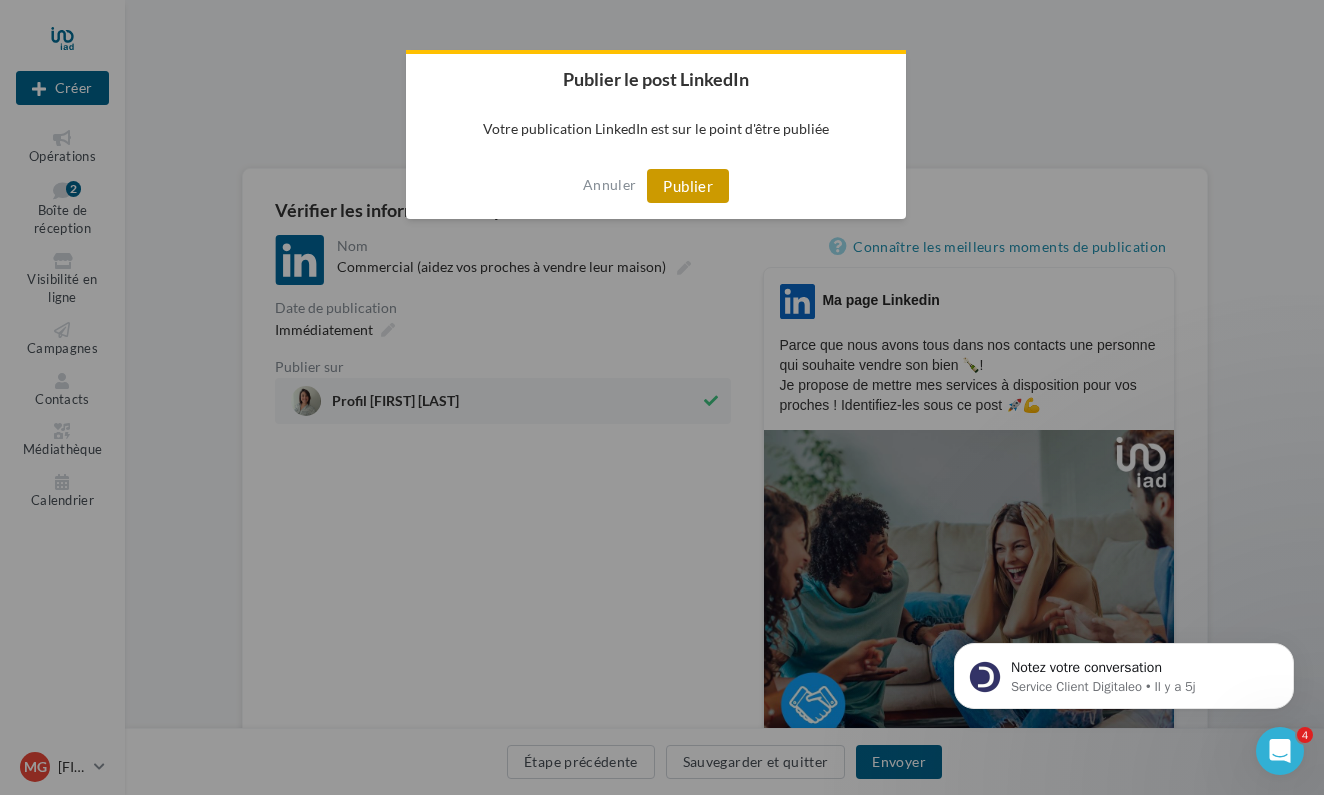 click on "Publier" at bounding box center (688, 186) 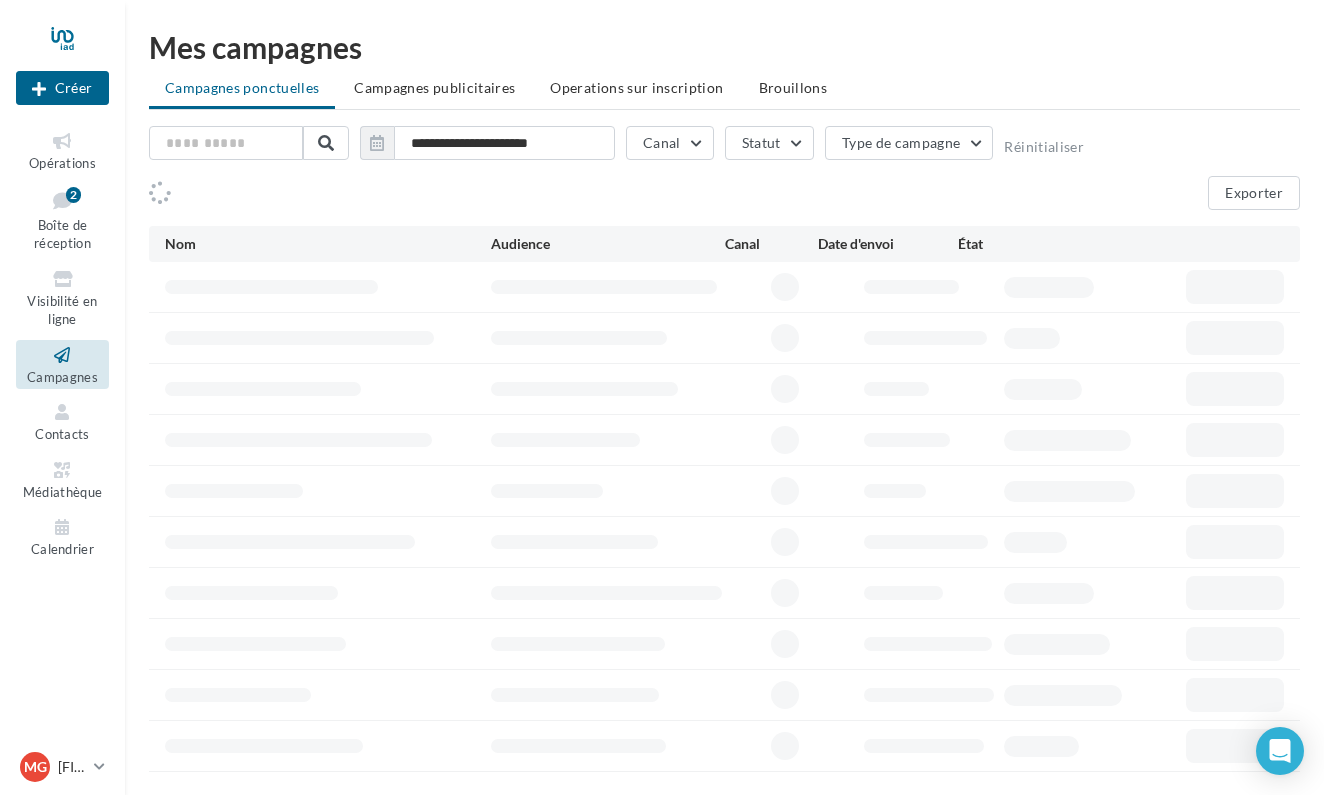 scroll, scrollTop: 0, scrollLeft: 0, axis: both 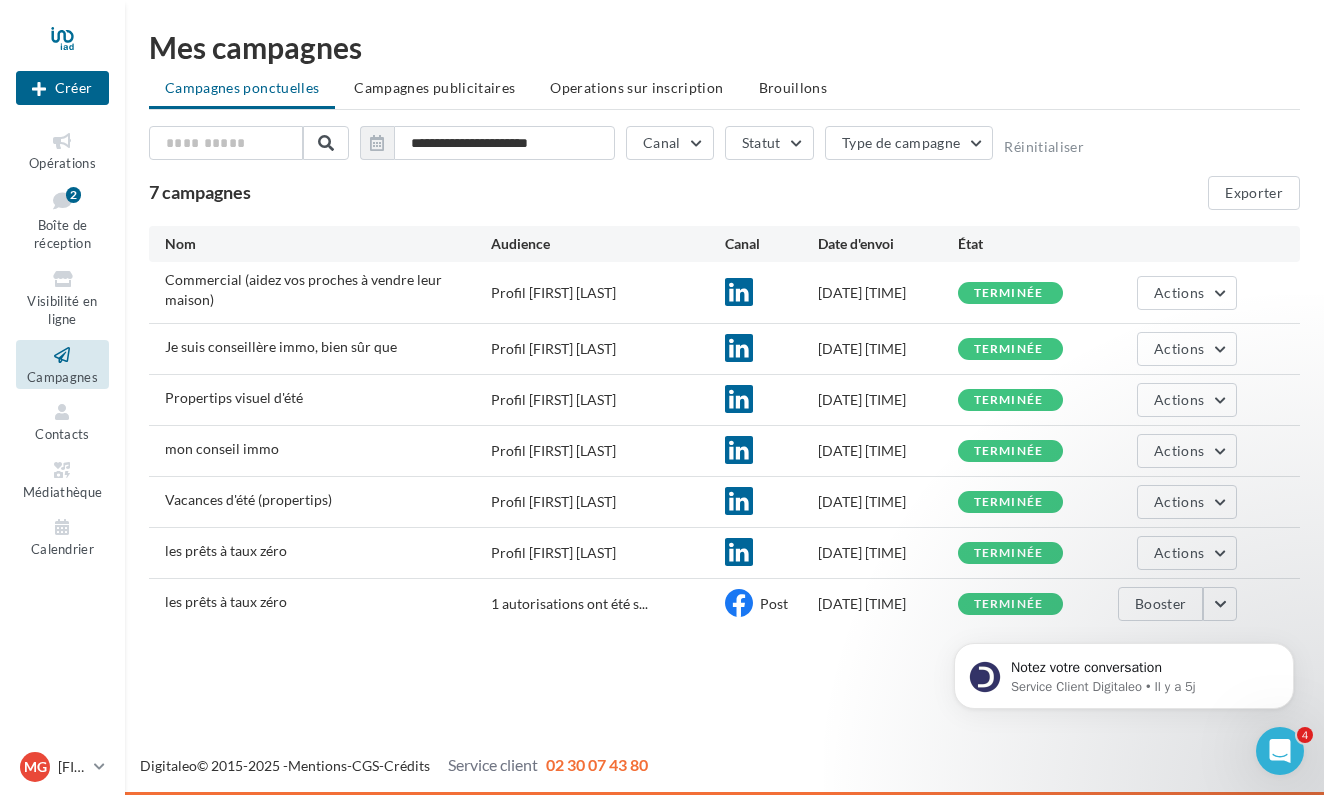 click at bounding box center (62, 38) 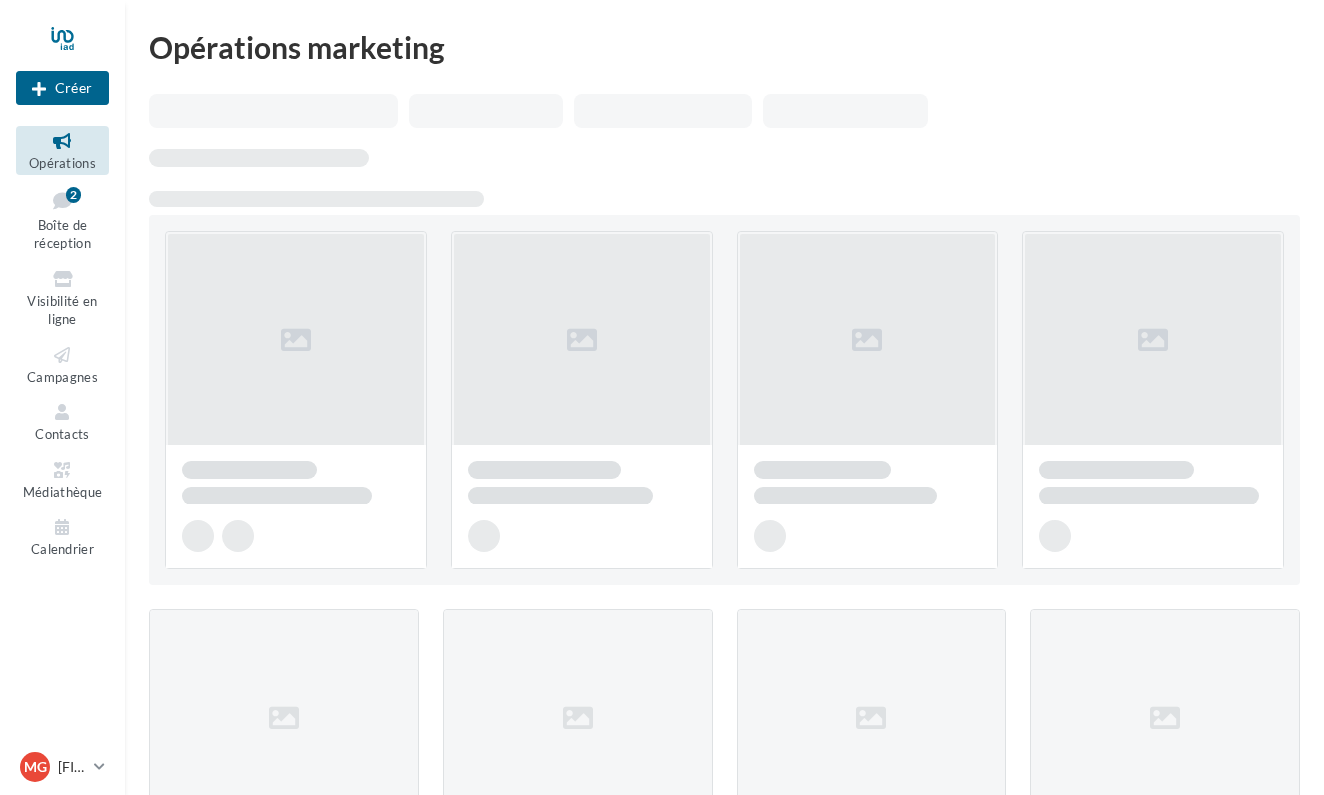 scroll, scrollTop: 0, scrollLeft: 0, axis: both 